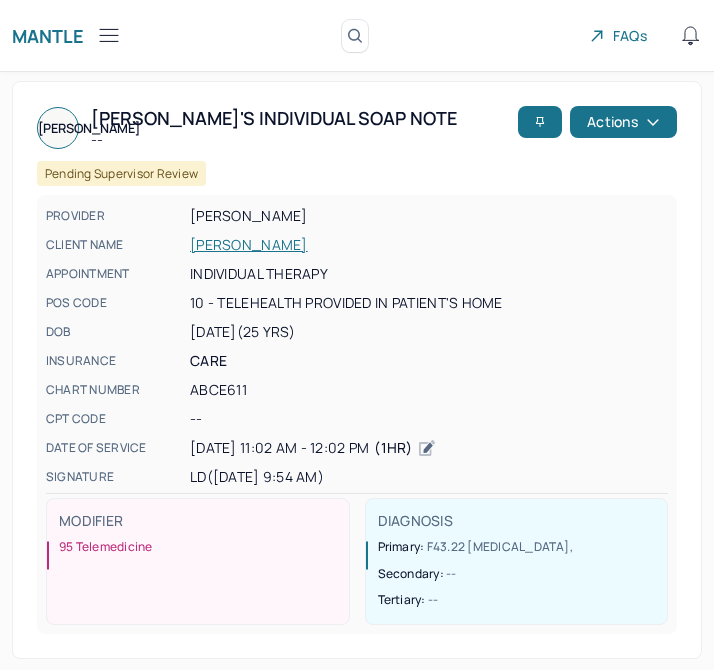 scroll, scrollTop: 0, scrollLeft: 0, axis: both 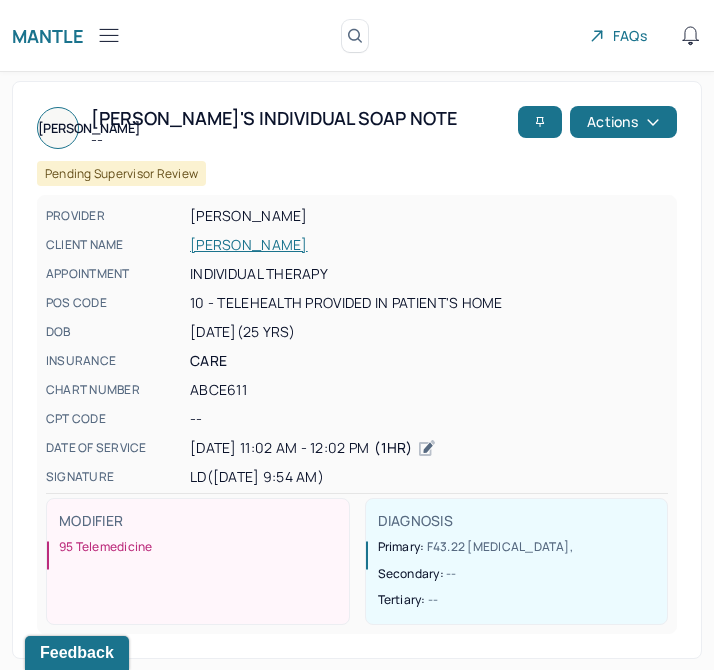 click 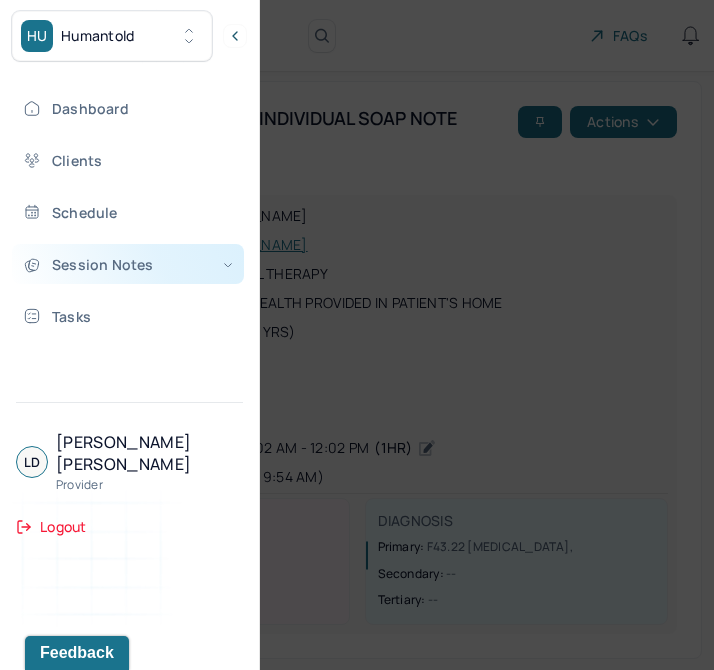 click on "Session Notes" at bounding box center [128, 264] 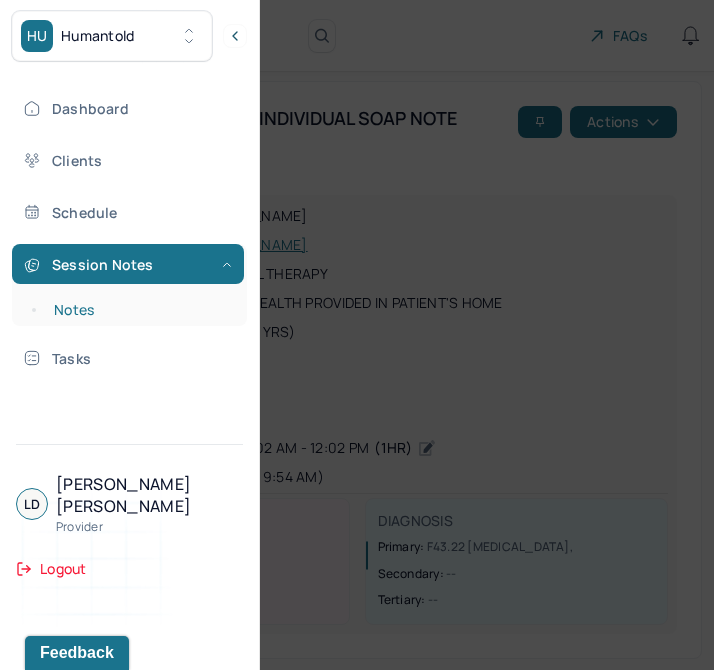click on "Notes" at bounding box center [139, 310] 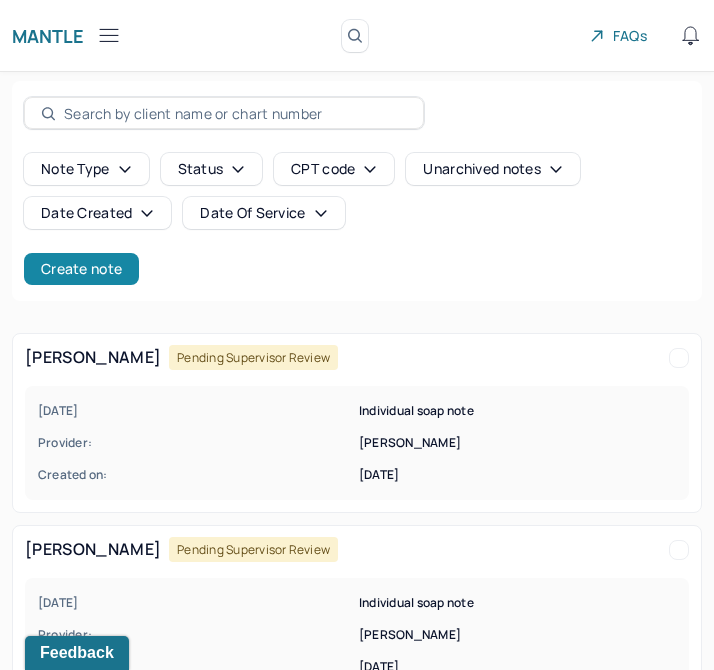 click on "Create note" at bounding box center [81, 269] 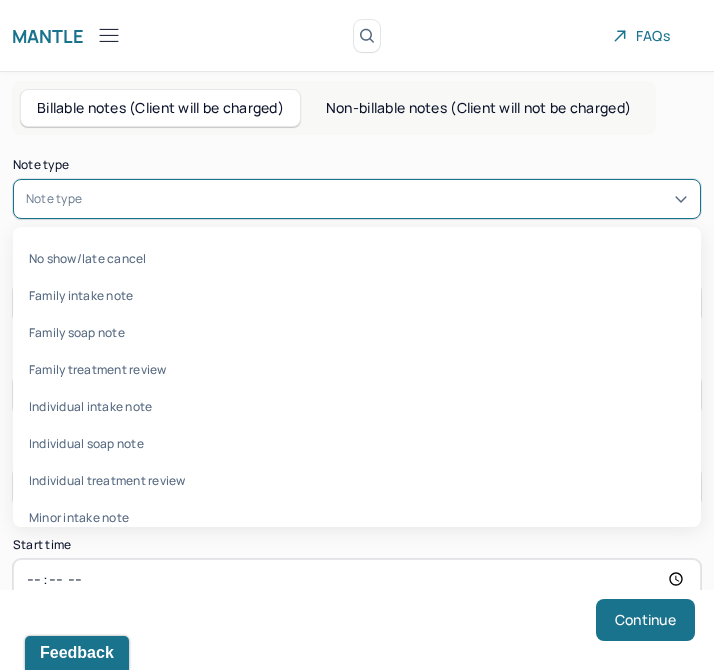 click on "Note type" at bounding box center [357, 199] 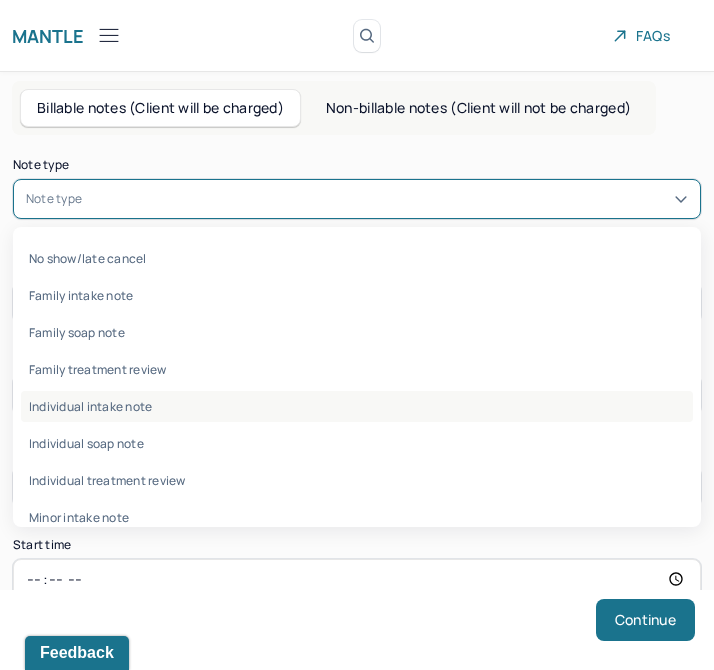 click on "Individual intake note" at bounding box center (357, 406) 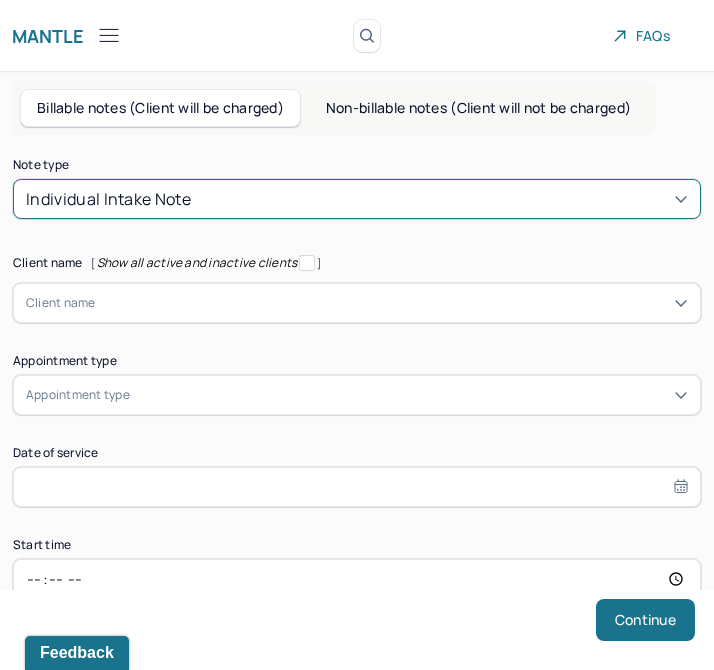 click at bounding box center [392, 303] 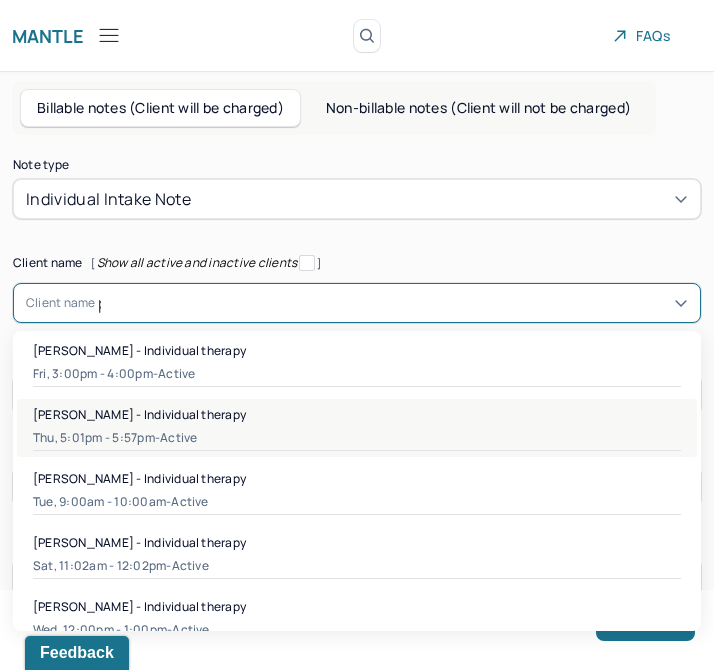 type on "pe" 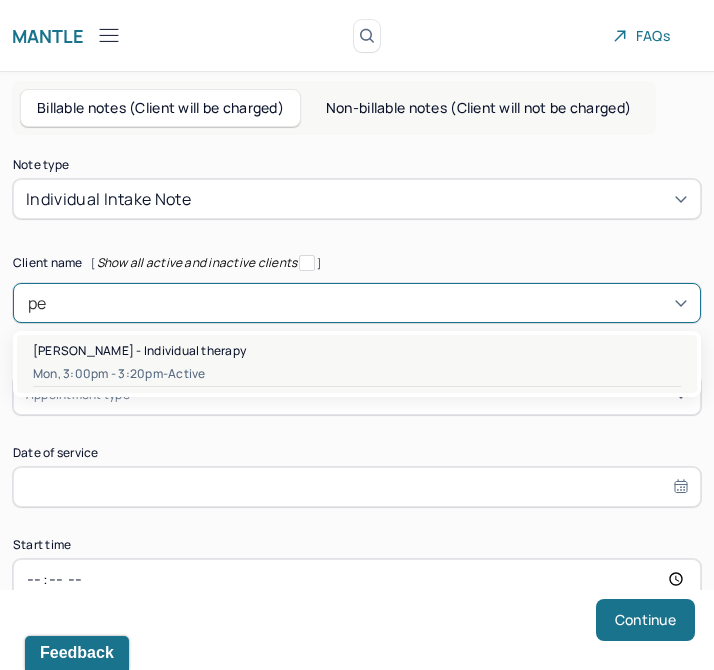 click on "Mon, 3:00pm - 3:20pm  -  active" at bounding box center (357, 374) 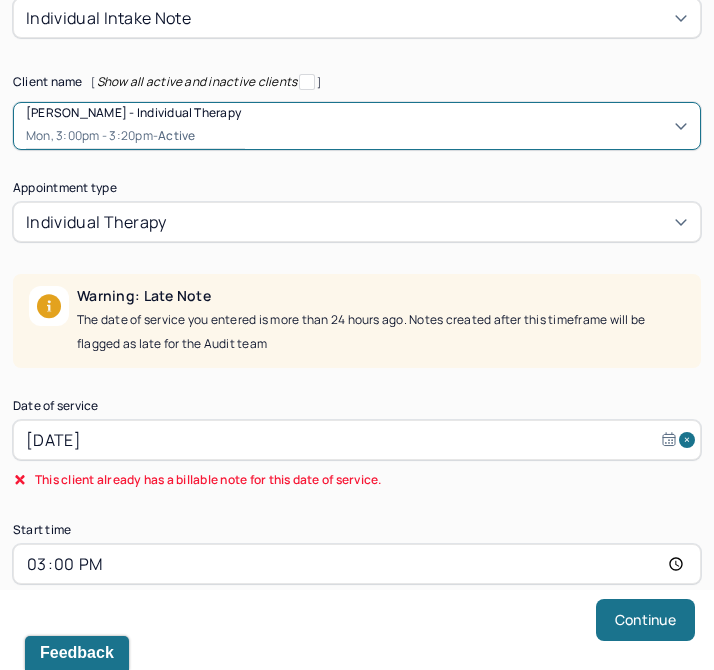 scroll, scrollTop: 246, scrollLeft: 0, axis: vertical 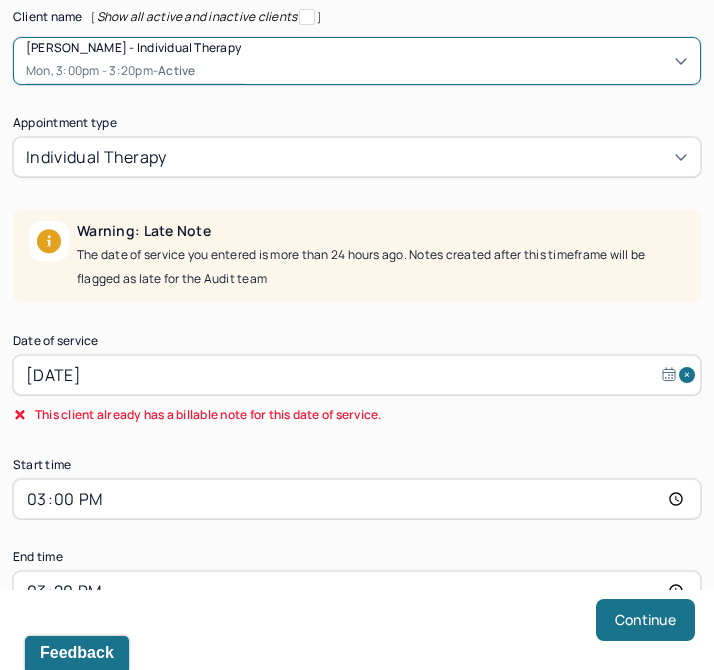 click on "[DATE]" at bounding box center (357, 375) 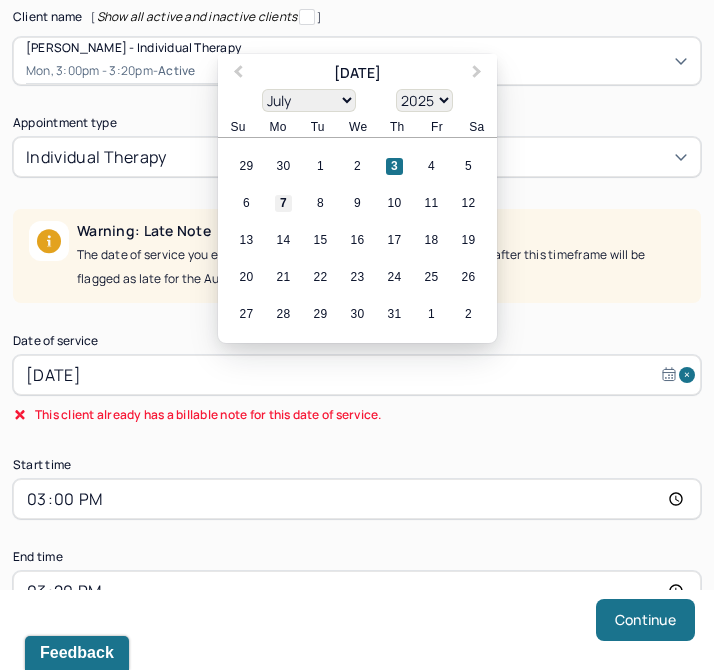 click on "7" at bounding box center [283, 203] 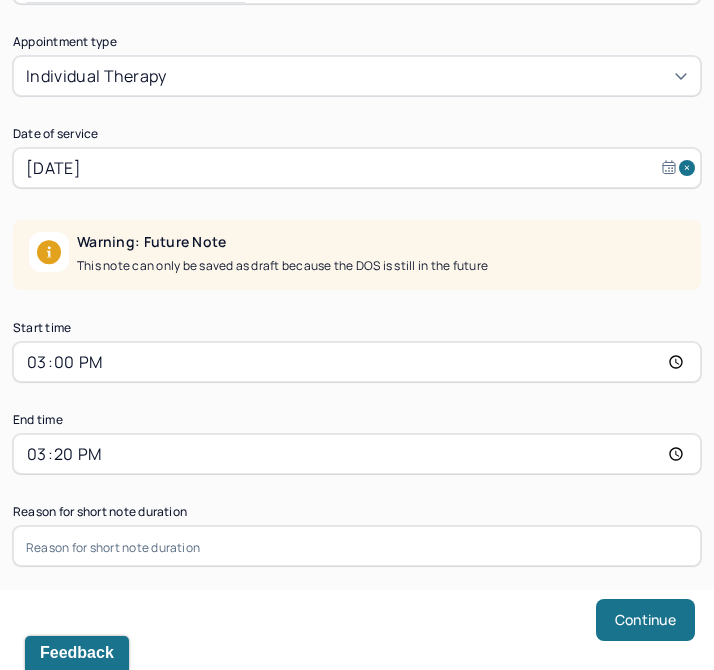 scroll, scrollTop: 352, scrollLeft: 0, axis: vertical 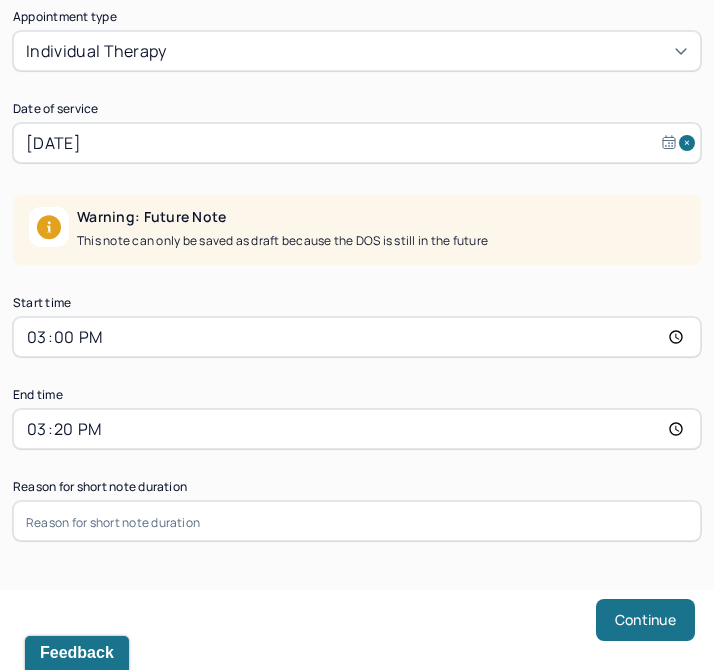 click on "15:00" at bounding box center [357, 337] 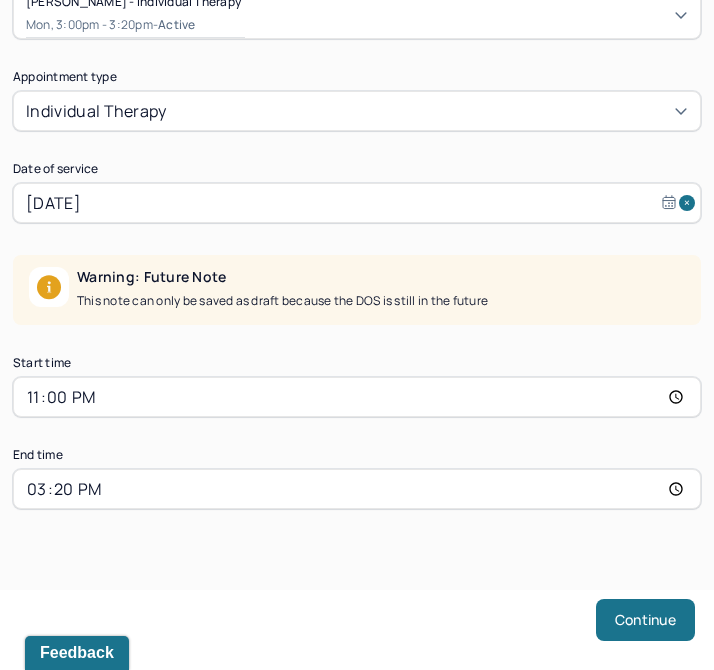 scroll, scrollTop: 292, scrollLeft: 0, axis: vertical 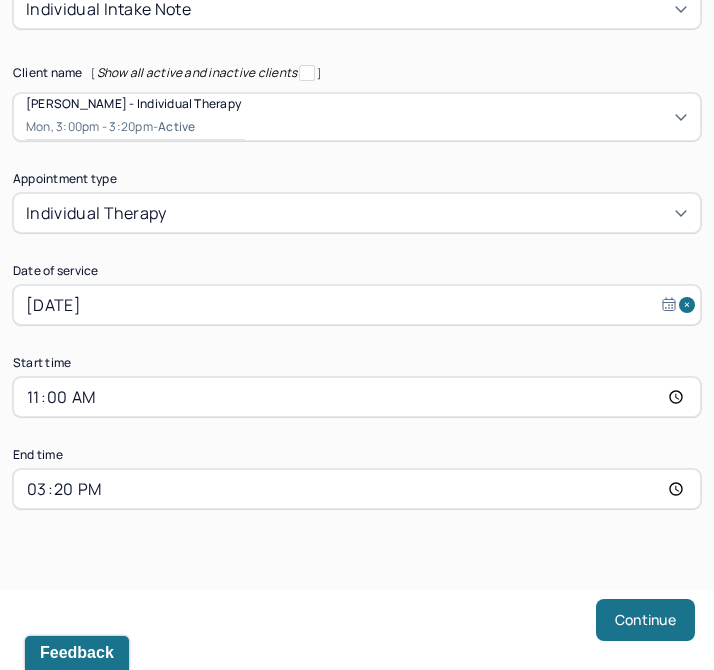 click on "15:20" at bounding box center (357, 489) 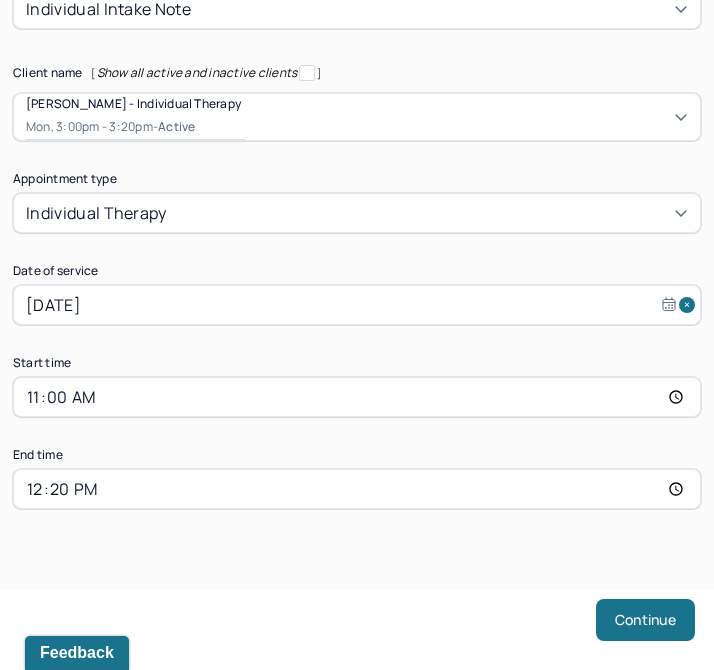 type on "12:00" 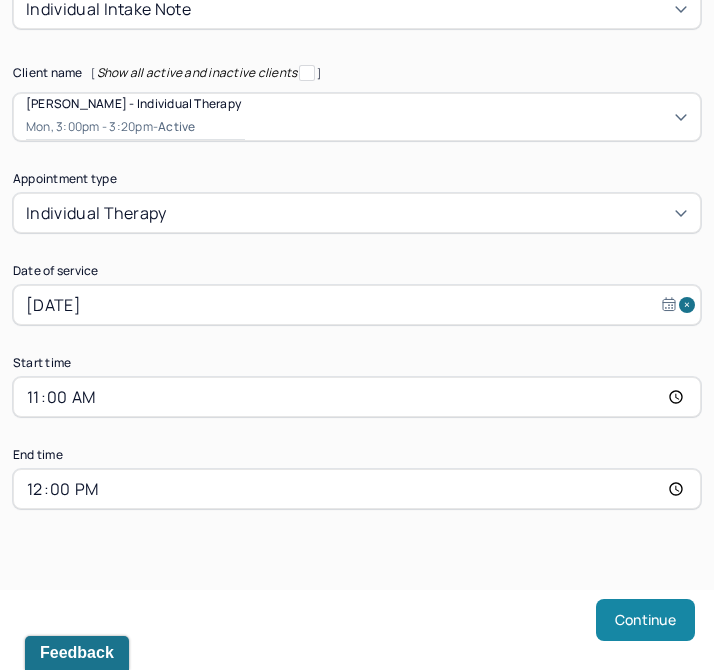 click on "Continue" at bounding box center (645, 620) 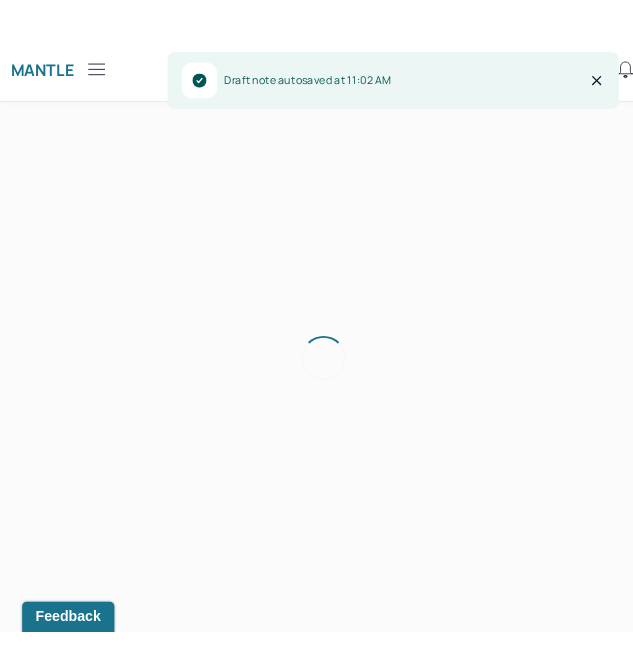 scroll, scrollTop: 0, scrollLeft: 0, axis: both 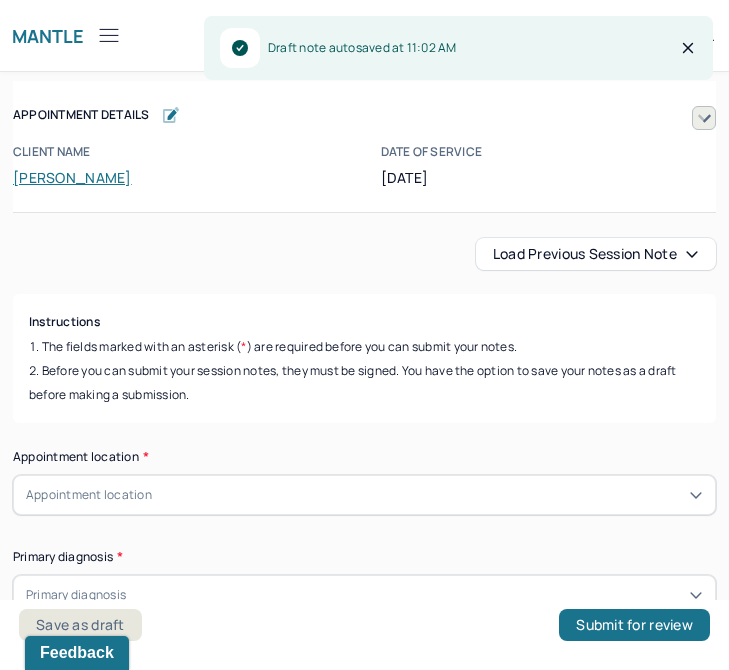 click on "HU Humantold       Dashboard Clients Schedule Session Notes Notes Tasks LD [PERSON_NAME] provider   Logout Mantle     Edit Note   Search by client name, chart number     FAQs     LD [PERSON_NAME] Appointment Details     Client name [PERSON_NAME] Date of service [DATE] Time 11:00am - 12:00pm Duration 1hr Appointment type individual therapy Provider name [PERSON_NAME] Note type Individual intake note Appointment Details     Client name [PERSON_NAME] Date of service [DATE] Time 11:00am - 12:00pm Duration 1hr Appointment type individual therapy Provider name [PERSON_NAME] Note type Individual intake note   Load previous session note   Instructions The fields marked with an asterisk ( * ) are required before you can submit your notes. Before you can submit your session notes, they must be signed. You have the option to save your notes as a draft before making a submission. Appointment location * Appointment location Primary diagnosis * Primary diagnosis Secondary diagnosis (optional) Gender" at bounding box center [364, 335] 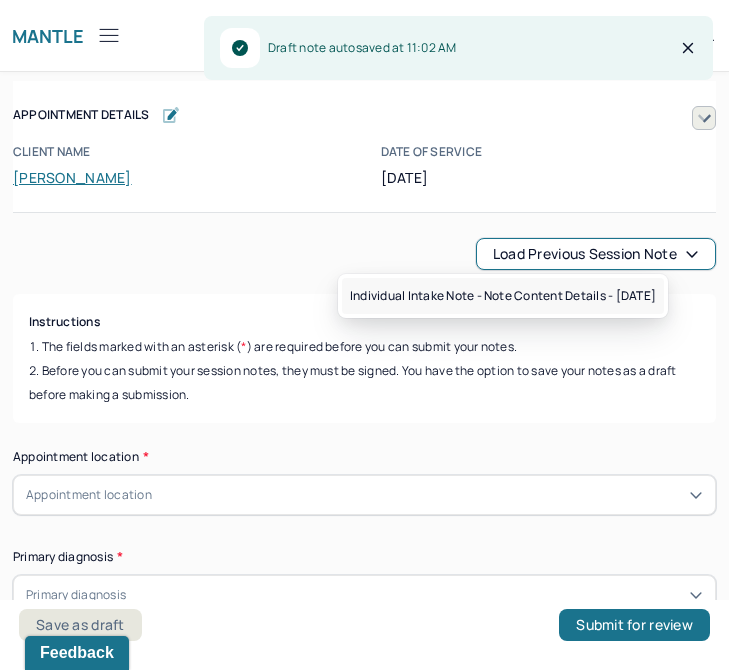 click on "Individual intake note   - Note content Details -   [DATE]" at bounding box center [503, 296] 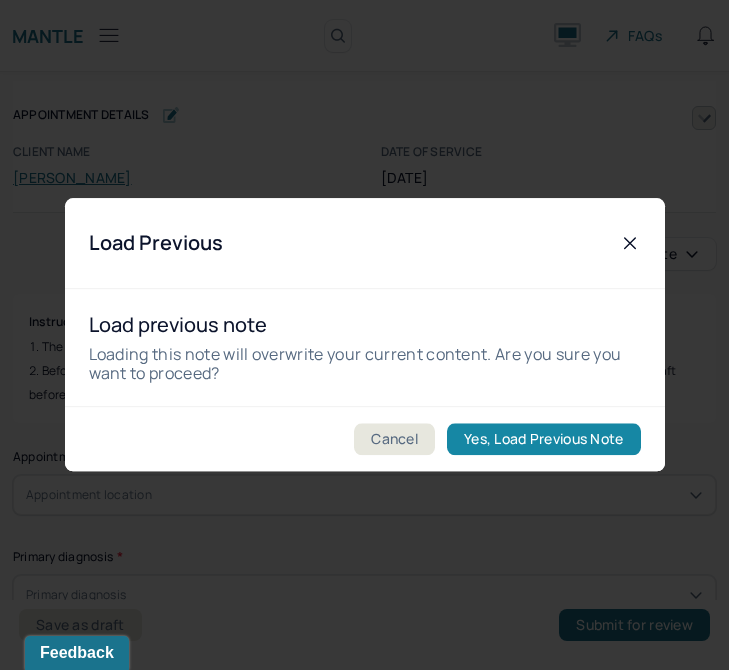 click on "Yes, Load Previous Note" at bounding box center (543, 440) 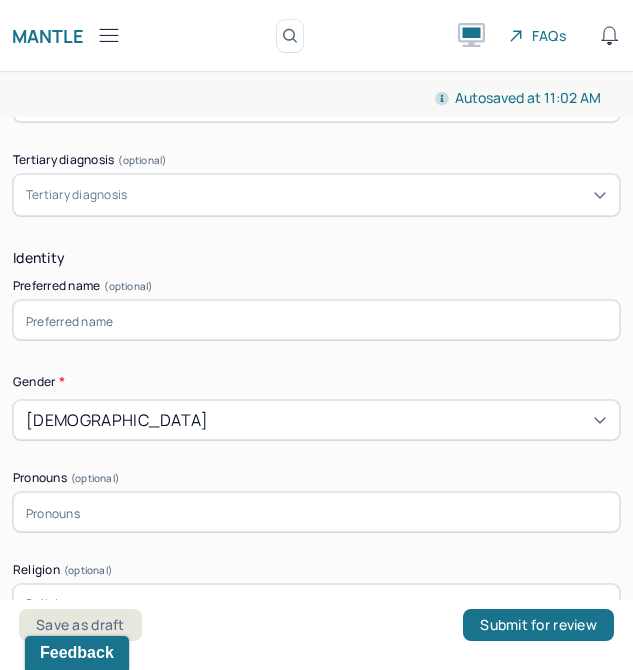 scroll, scrollTop: 1102, scrollLeft: 0, axis: vertical 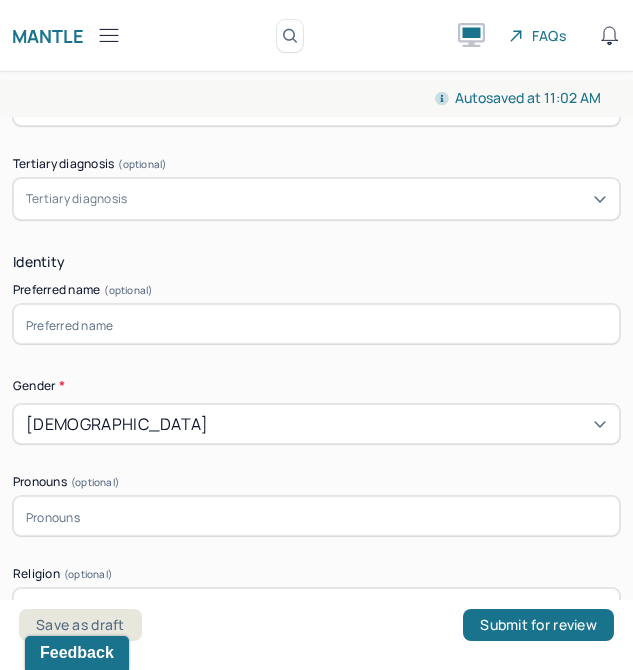 click at bounding box center (316, 324) 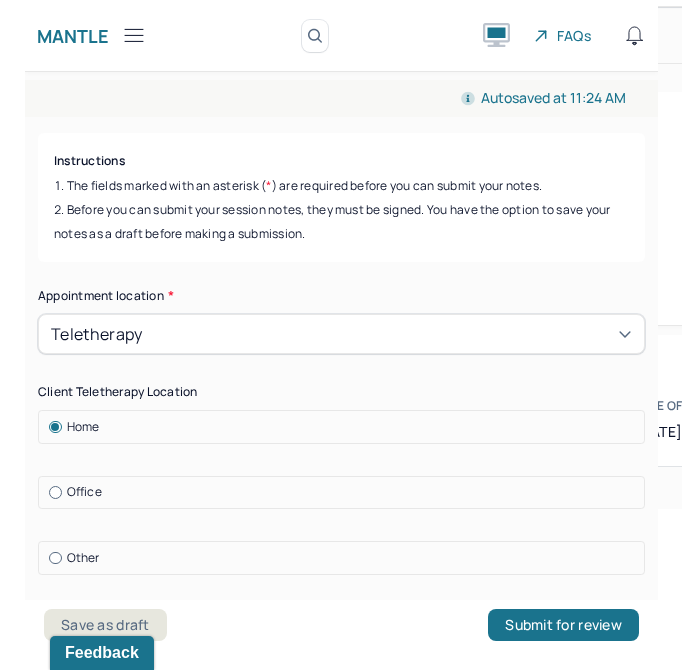 scroll, scrollTop: 364, scrollLeft: 0, axis: vertical 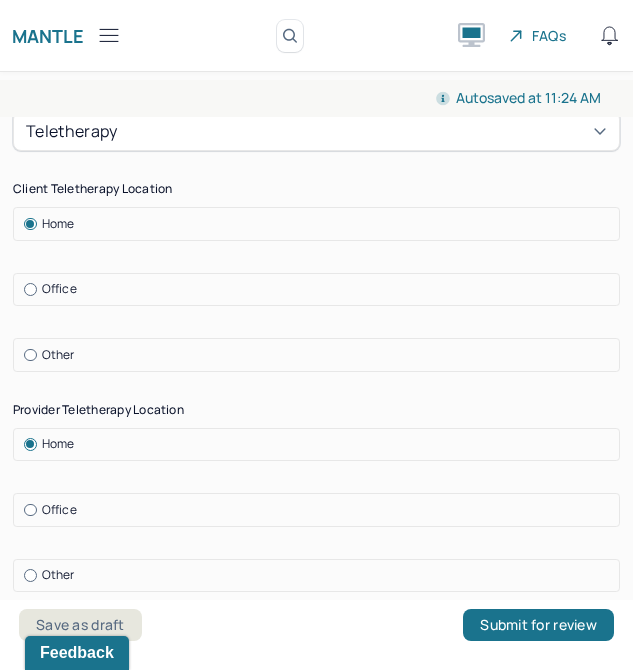 type on "[PERSON_NAME]" 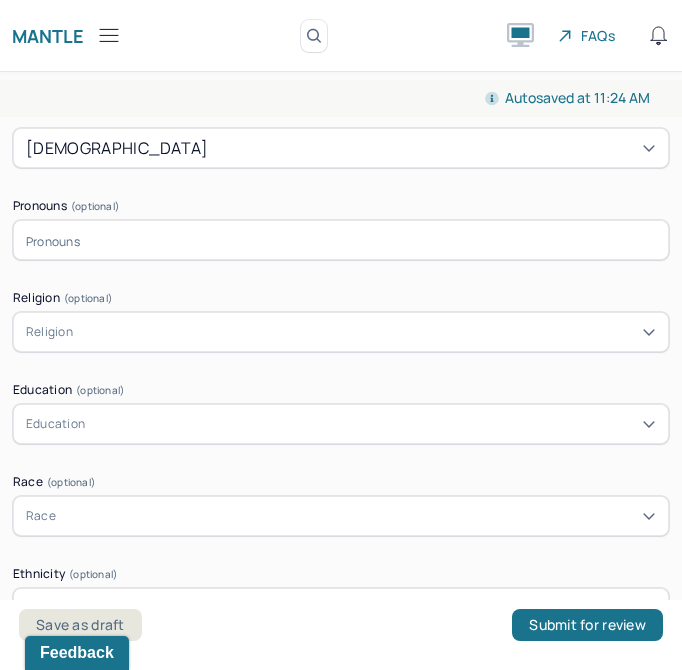 scroll, scrollTop: 1378, scrollLeft: 0, axis: vertical 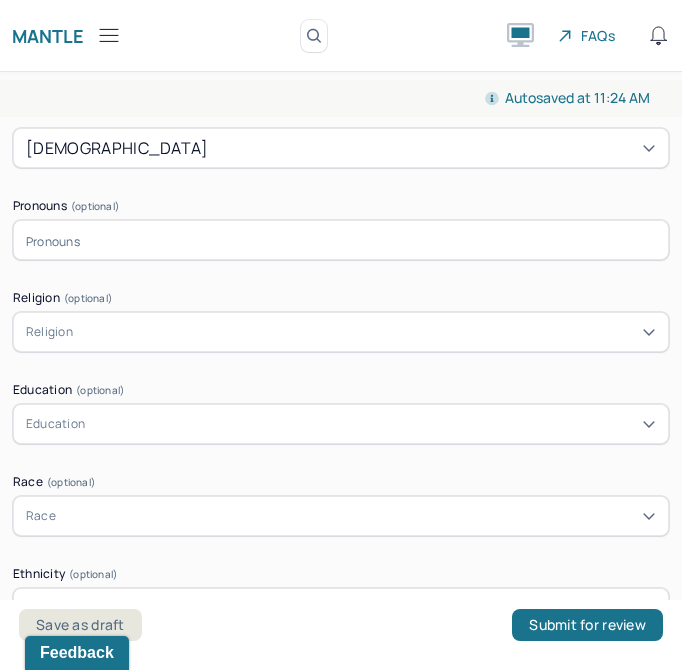 click on "Religion" at bounding box center [341, 332] 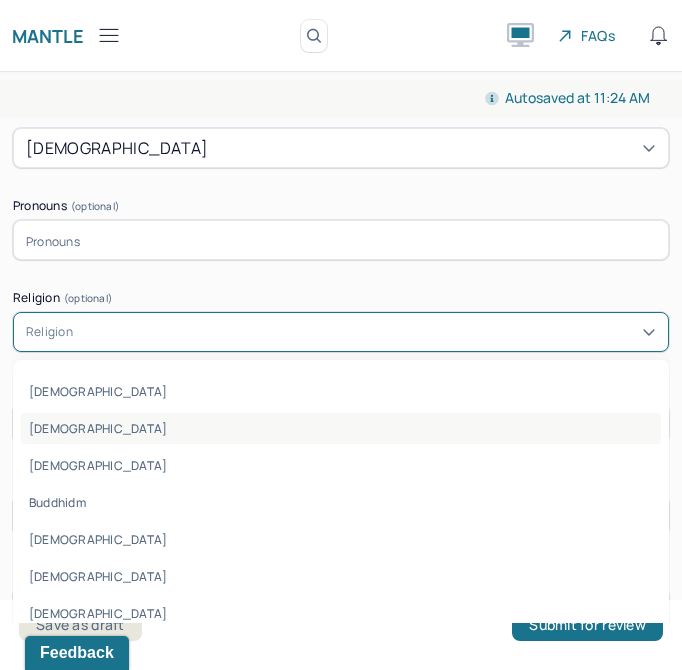 click on "[DEMOGRAPHIC_DATA]" at bounding box center (341, 428) 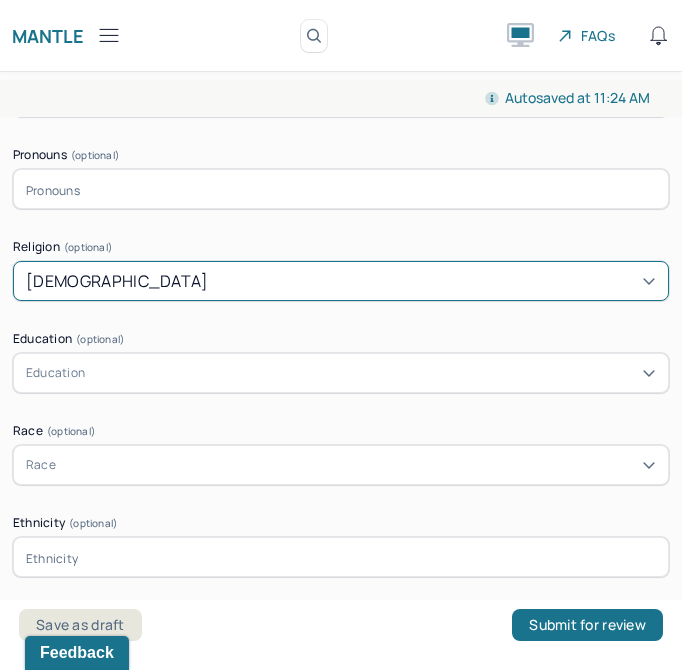 scroll, scrollTop: 1453, scrollLeft: 0, axis: vertical 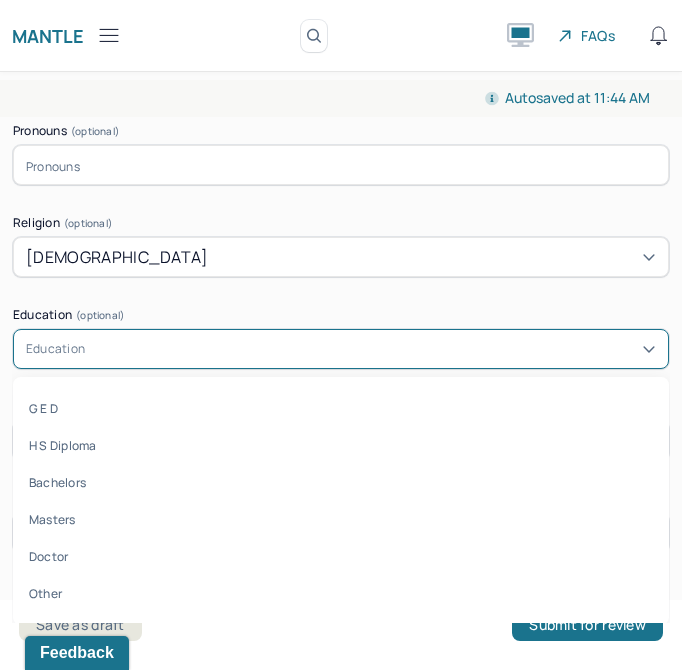 click on "Education" at bounding box center [341, 349] 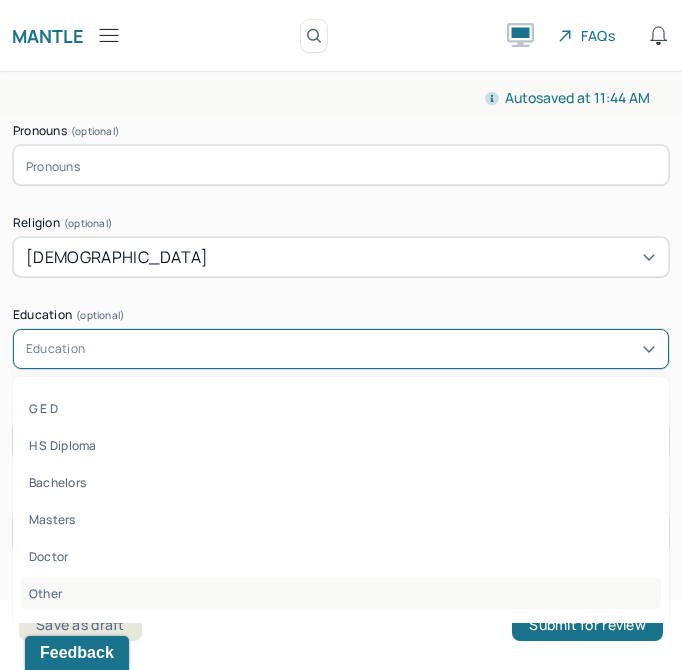 click on "Other" at bounding box center [341, 593] 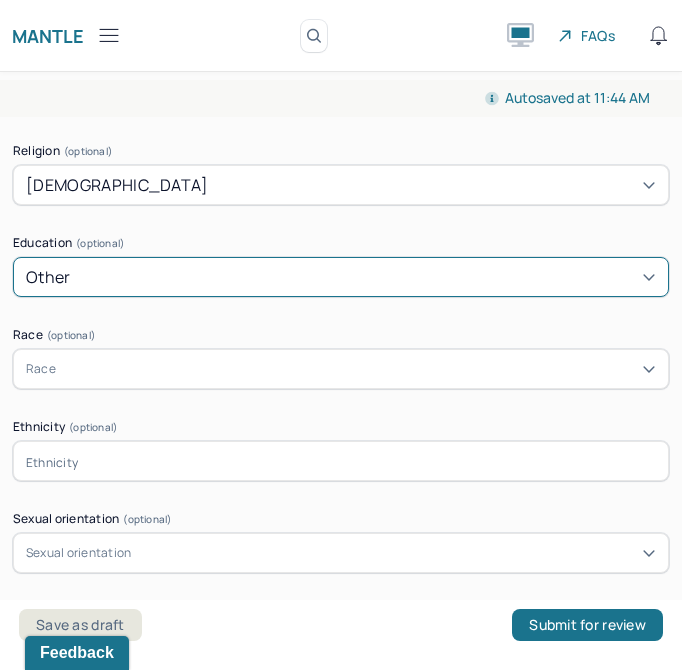 scroll, scrollTop: 1544, scrollLeft: 0, axis: vertical 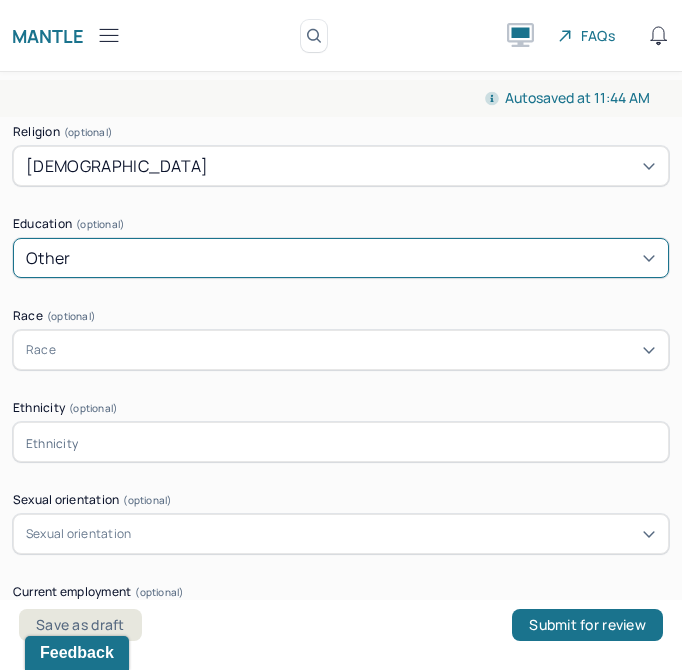 click on "Race" at bounding box center [341, 350] 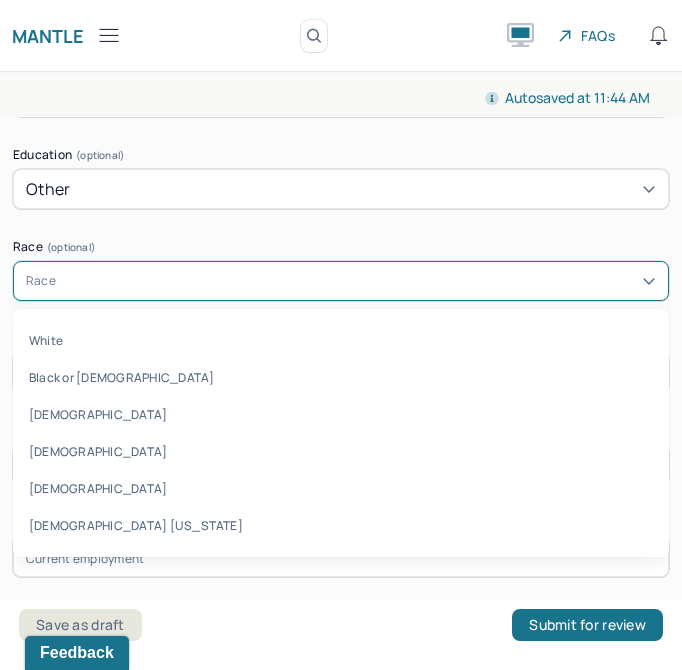 scroll, scrollTop: 1630, scrollLeft: 0, axis: vertical 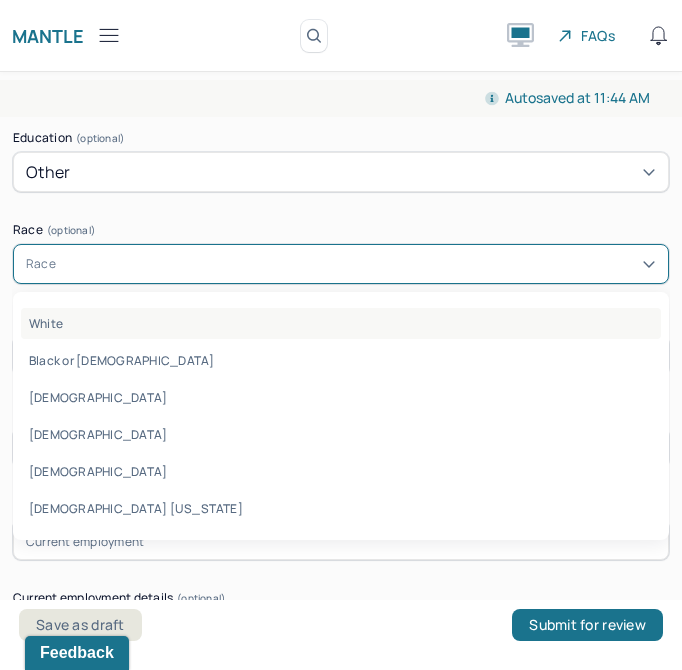 click on "White" at bounding box center (341, 323) 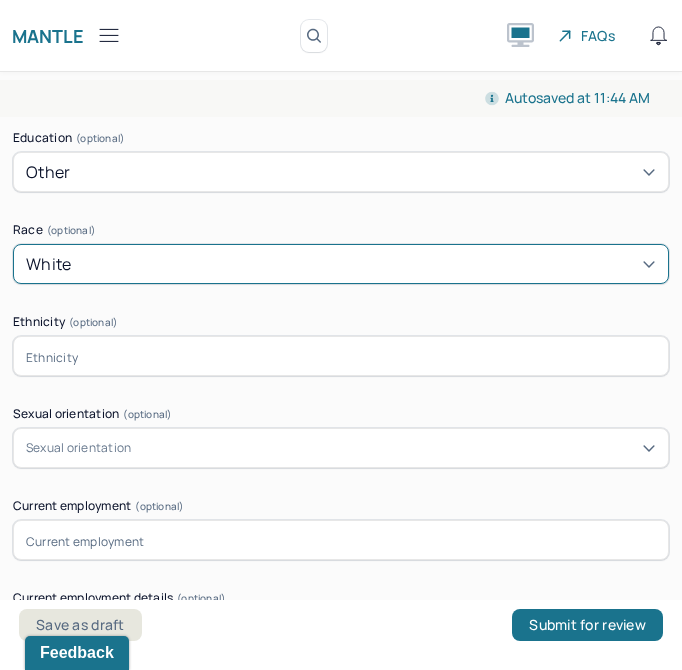 click at bounding box center (341, 356) 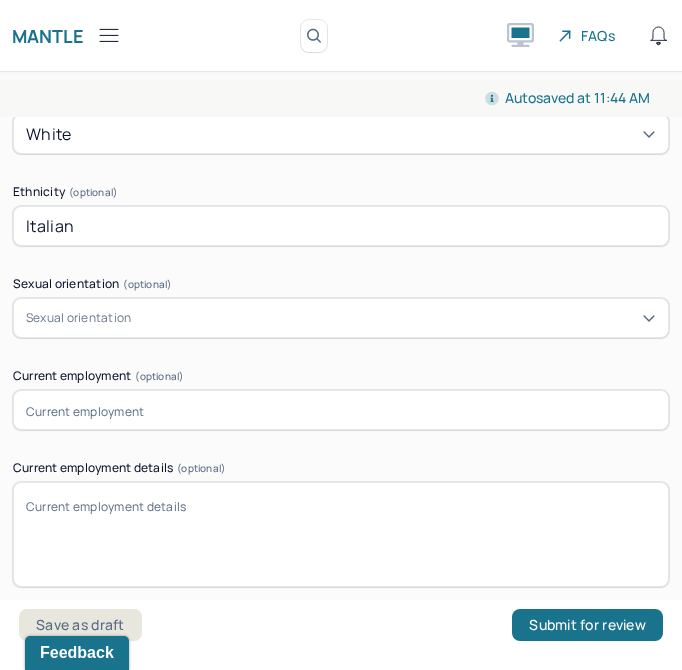 scroll, scrollTop: 1764, scrollLeft: 0, axis: vertical 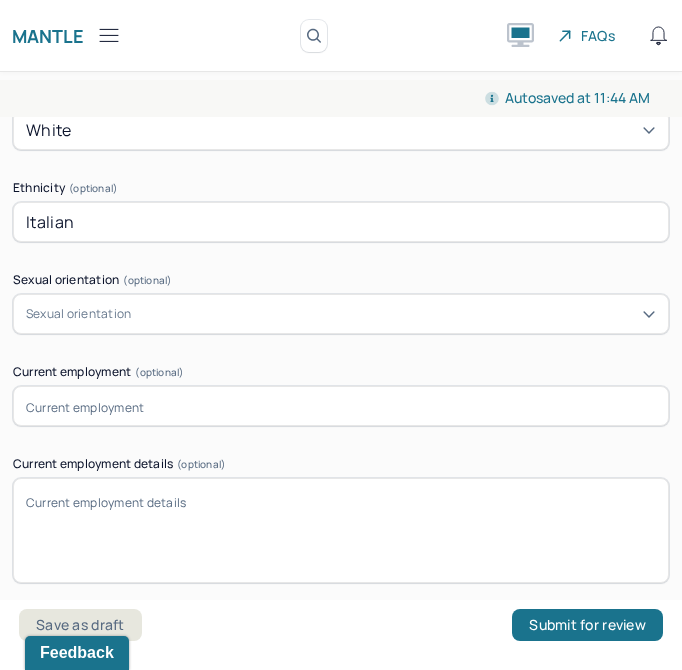 type on "Italian" 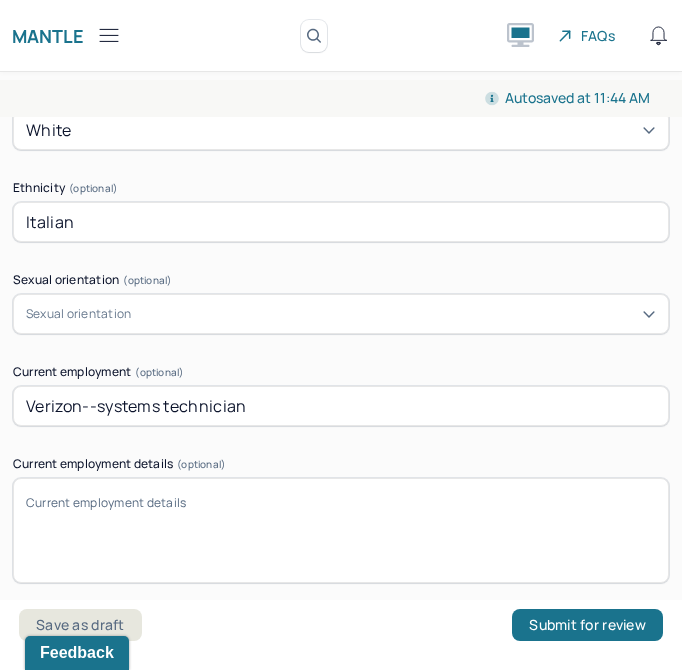 type on "Verizon--systems technician" 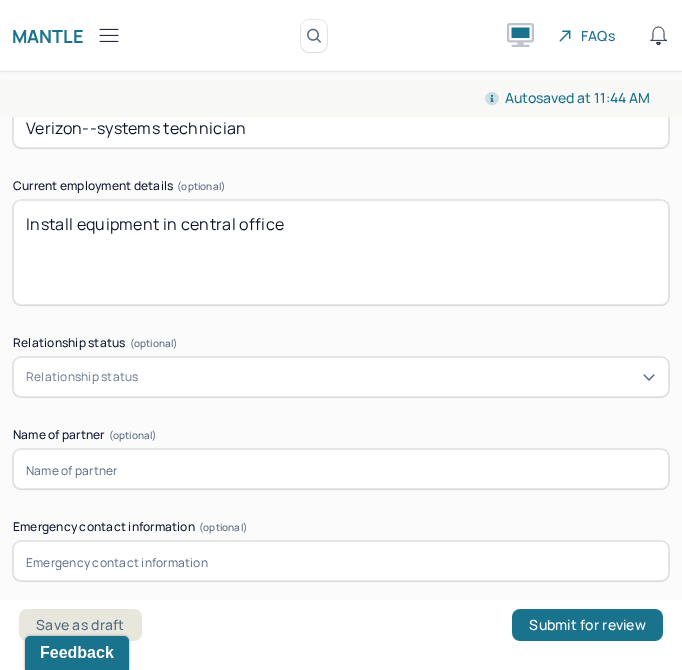 scroll, scrollTop: 2058, scrollLeft: 0, axis: vertical 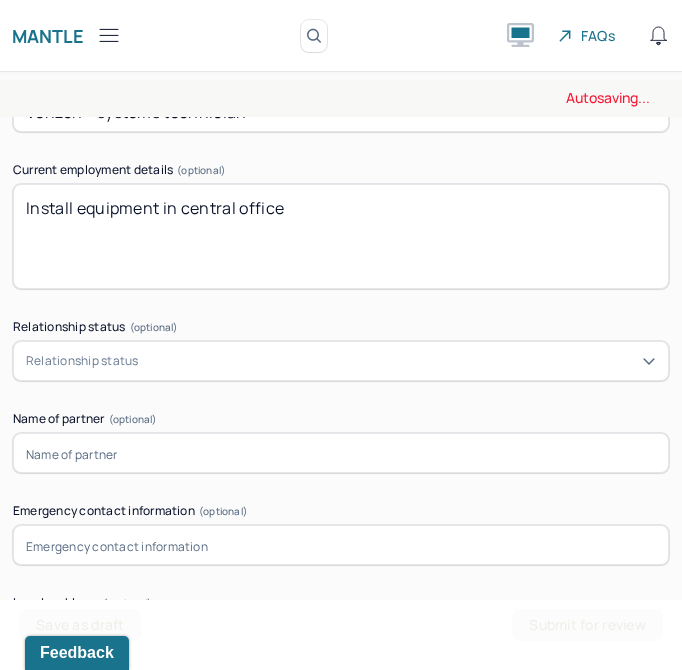 type on "Install equipment in central office" 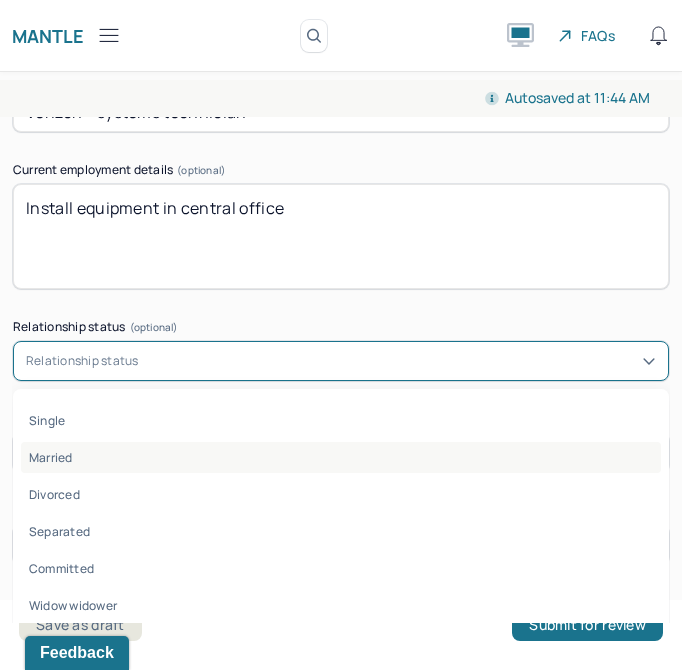 click on "Married" at bounding box center (341, 457) 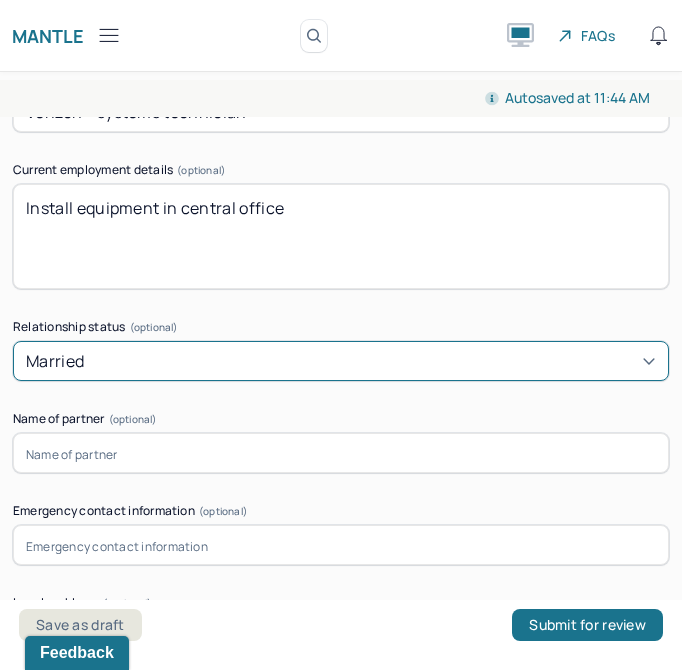 click at bounding box center [341, 453] 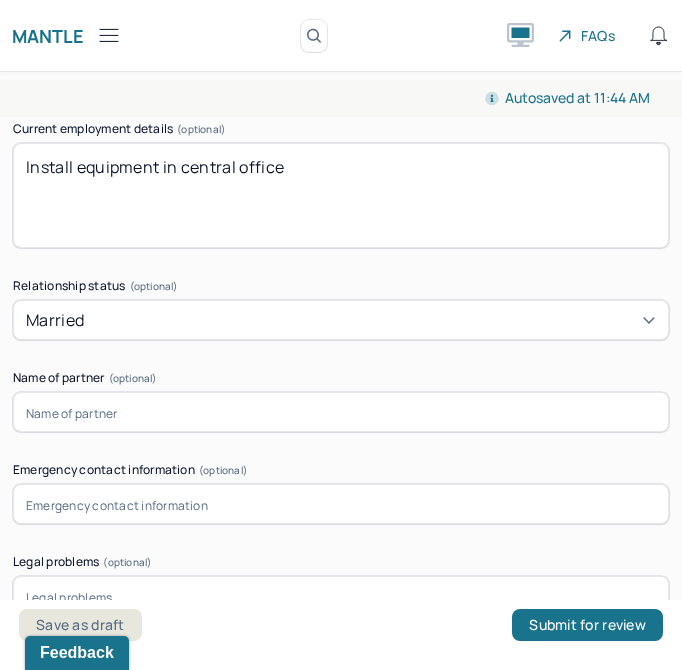 scroll, scrollTop: 2147, scrollLeft: 0, axis: vertical 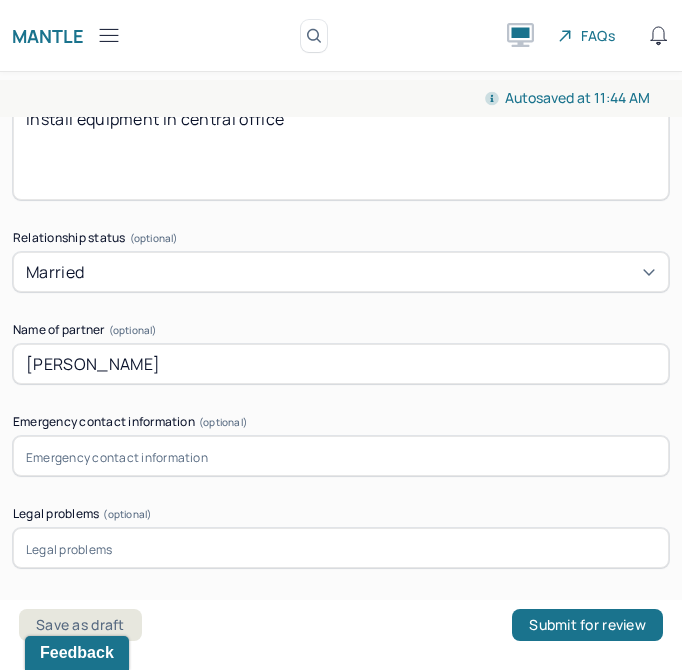 type on "[PERSON_NAME]" 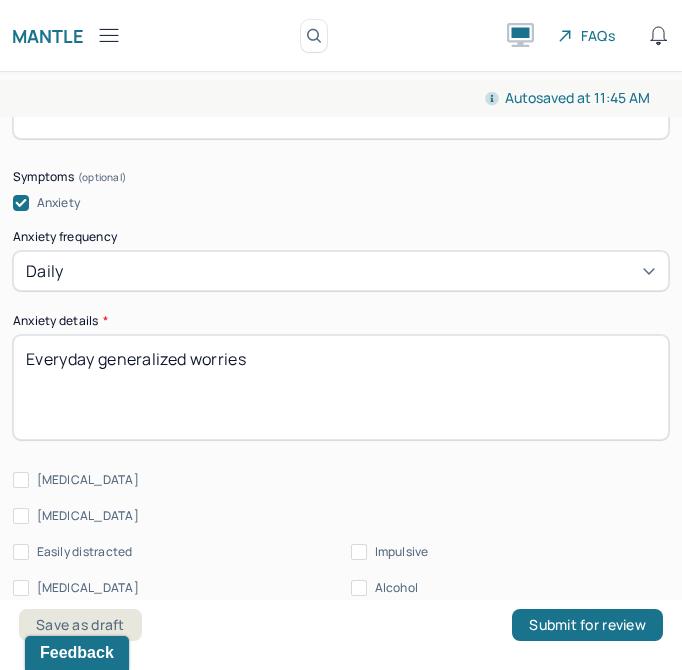 scroll, scrollTop: 2782, scrollLeft: 0, axis: vertical 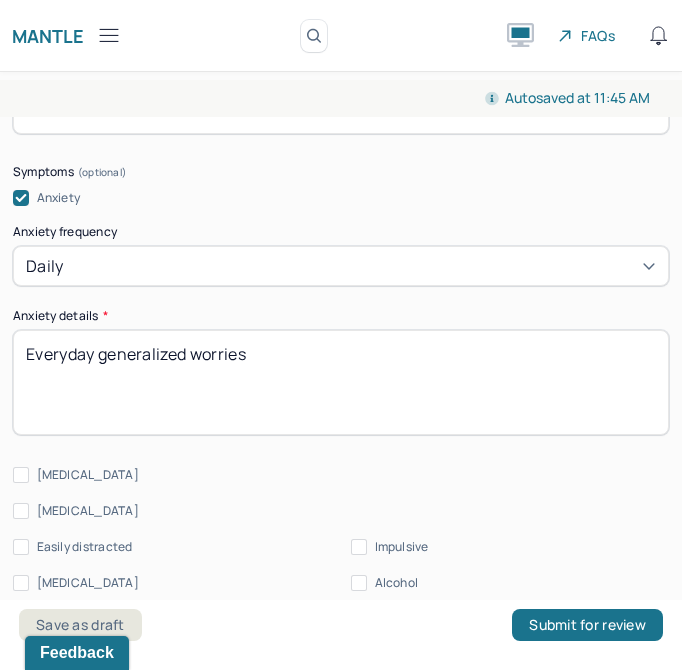 type on "[PERSON_NAME]-- [PHONE_NUMBER]" 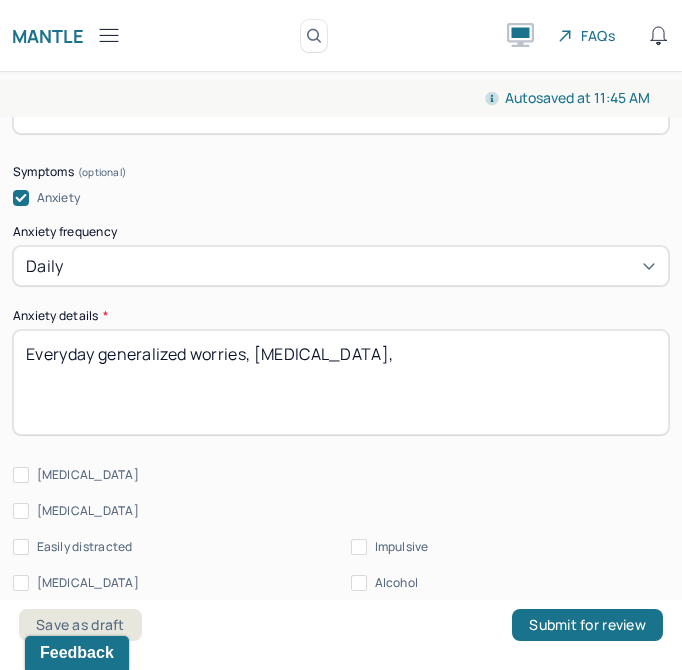 type on "Everyday generalized worries, [MEDICAL_DATA]," 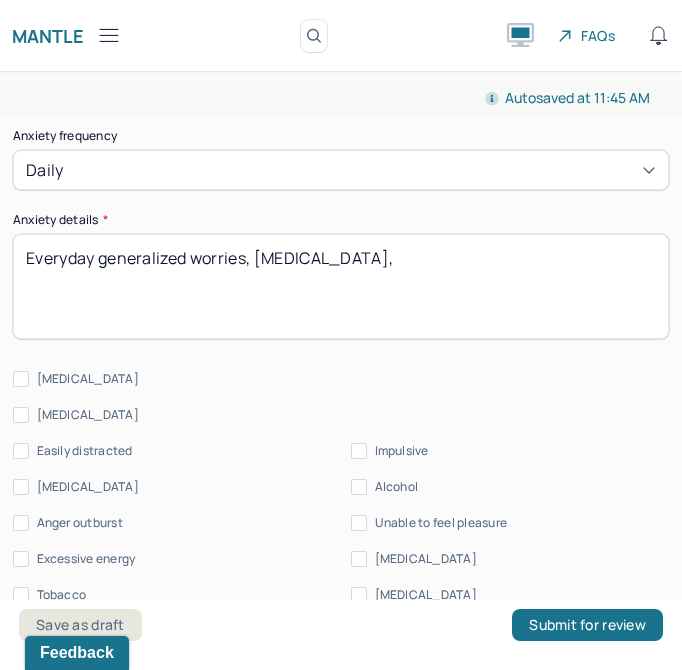 scroll, scrollTop: 2883, scrollLeft: 0, axis: vertical 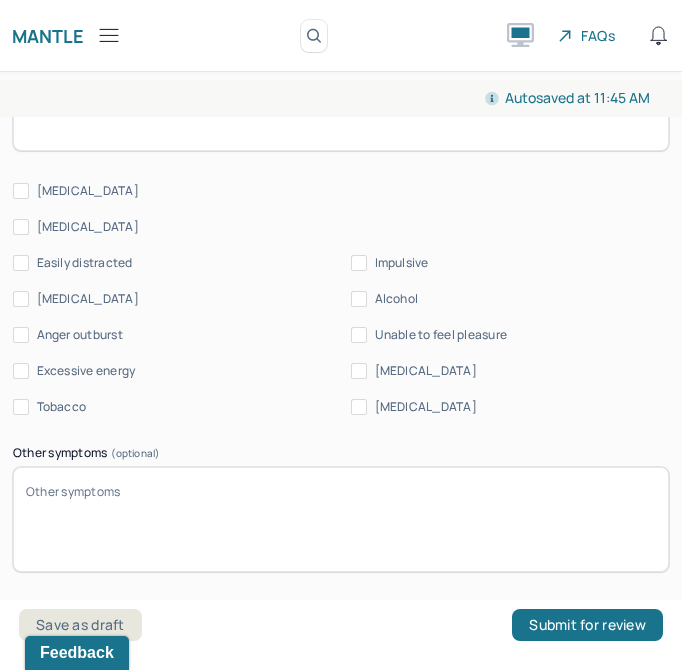 click on "[MEDICAL_DATA]" at bounding box center [21, 191] 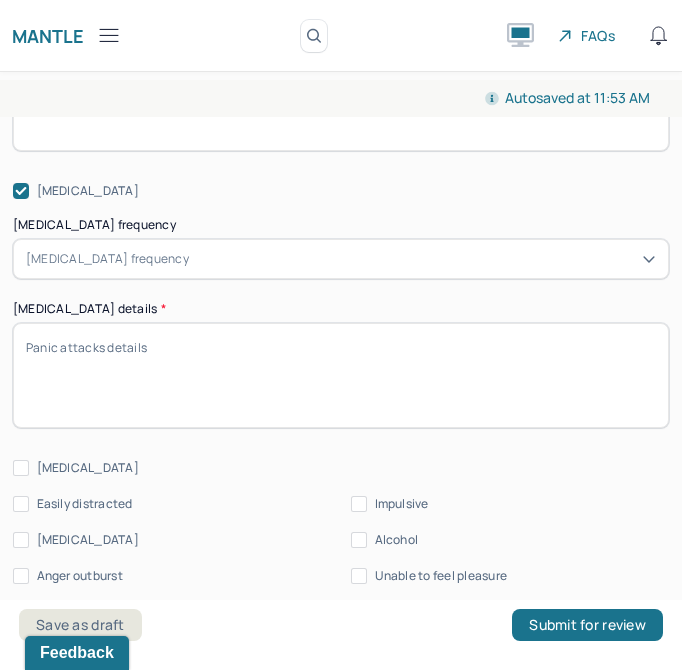 click on "[MEDICAL_DATA] frequency" at bounding box center (107, 259) 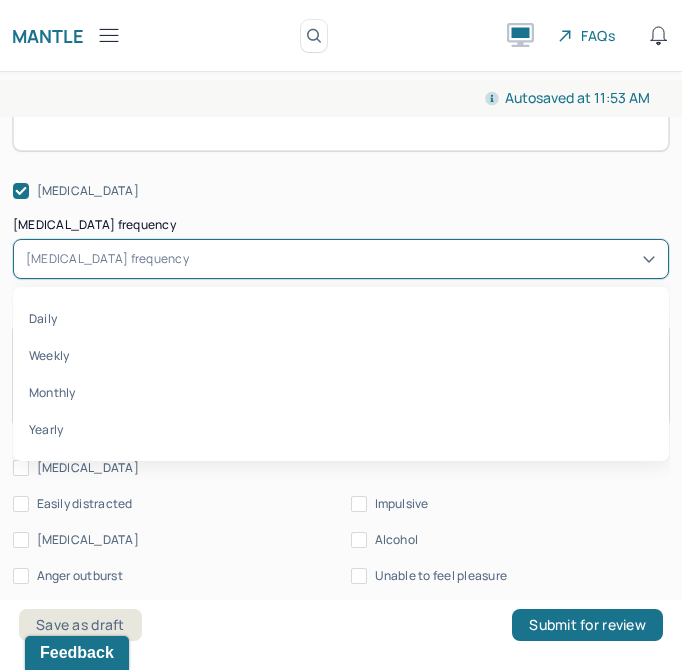 click on "[MEDICAL_DATA]" at bounding box center [341, 191] 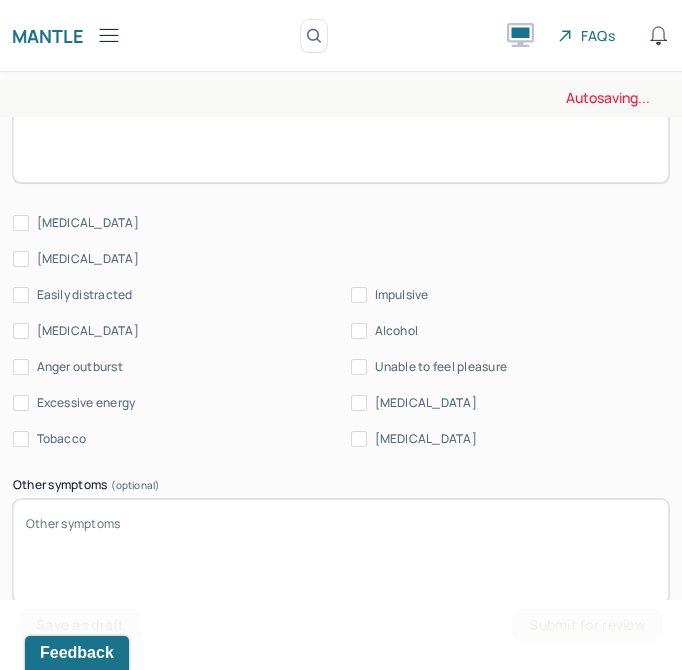 scroll, scrollTop: 3042, scrollLeft: 0, axis: vertical 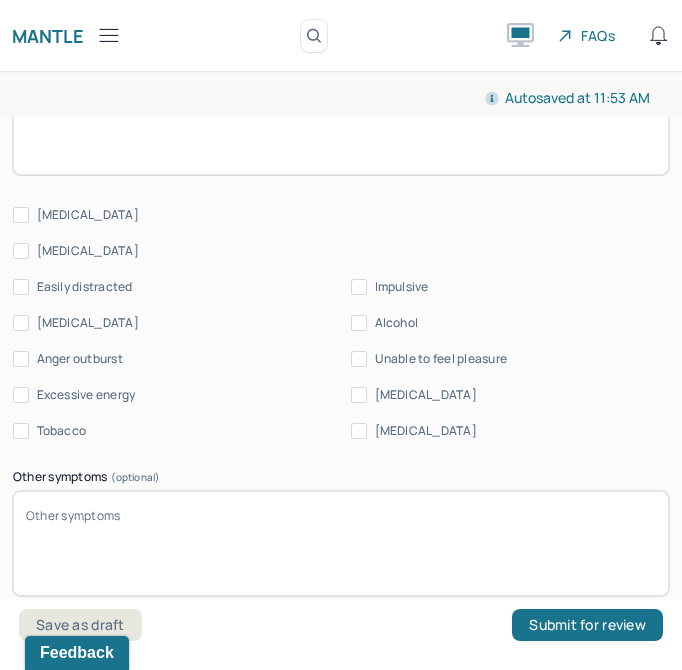 click on "[MEDICAL_DATA]" at bounding box center (88, 215) 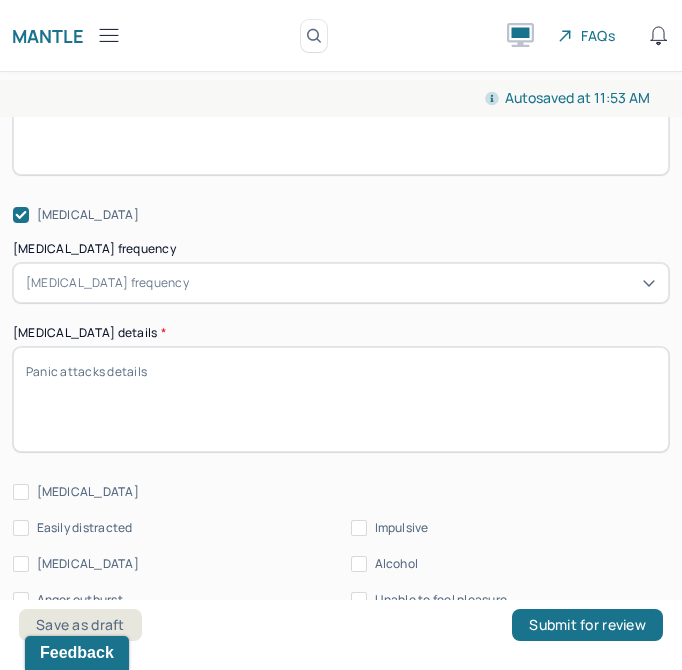 click on "[MEDICAL_DATA] details *" at bounding box center (341, 399) 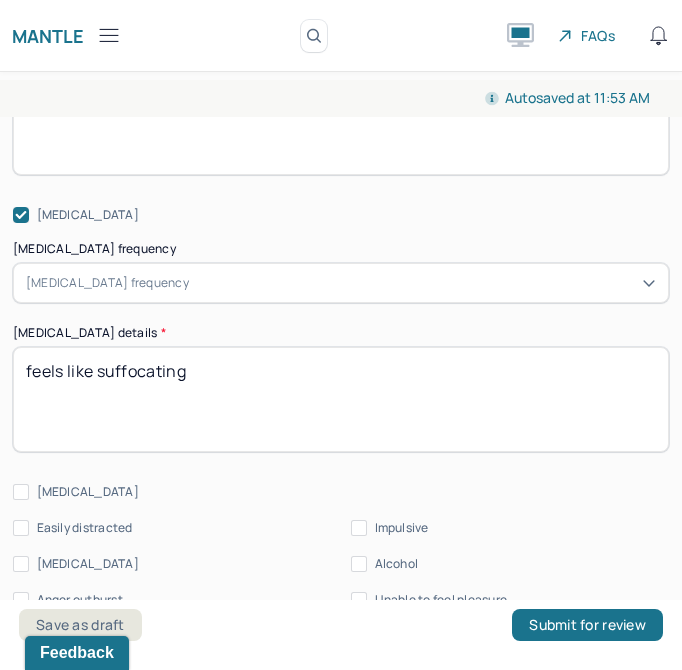 click on "[MEDICAL_DATA] frequency" at bounding box center [107, 283] 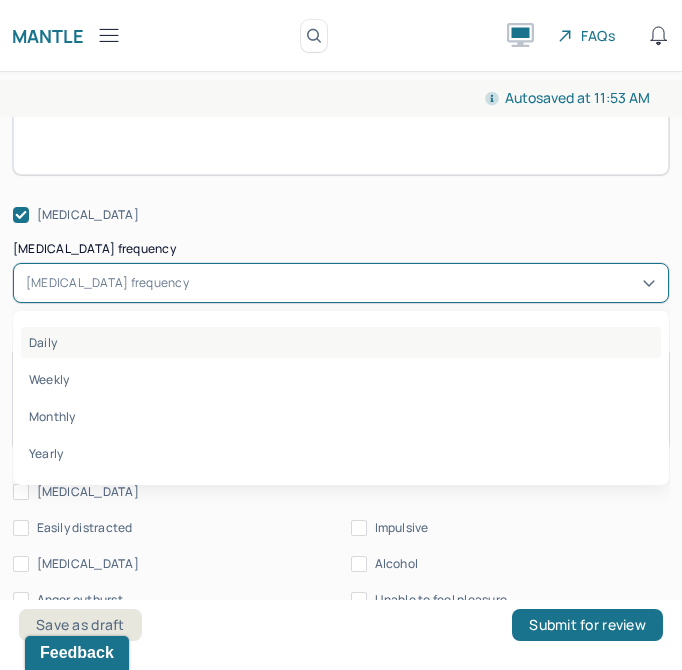 click on "Daily" at bounding box center [341, 342] 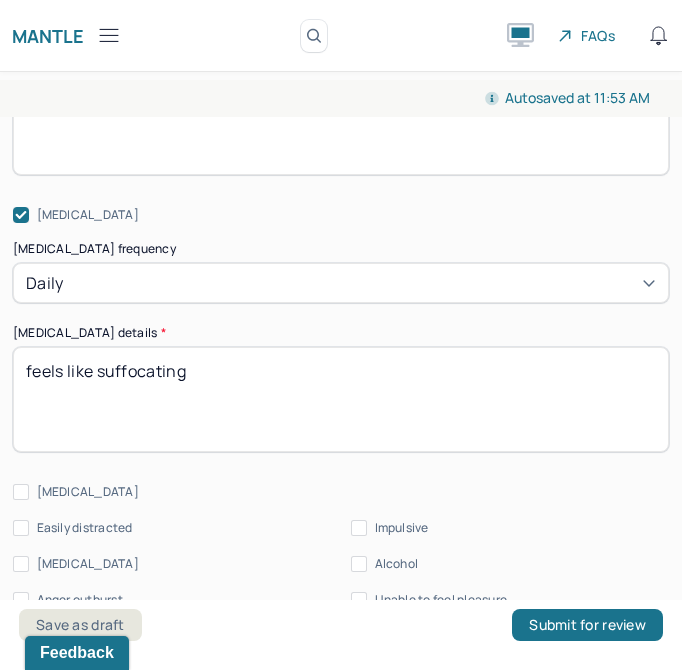 click on "feels like suffocating" at bounding box center [341, 399] 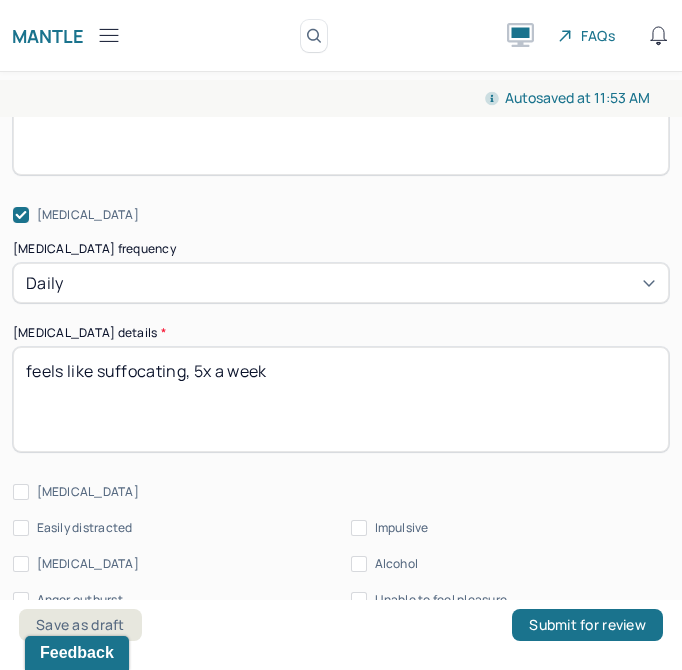 click on "feels like suffocating, 5x a week" at bounding box center (341, 399) 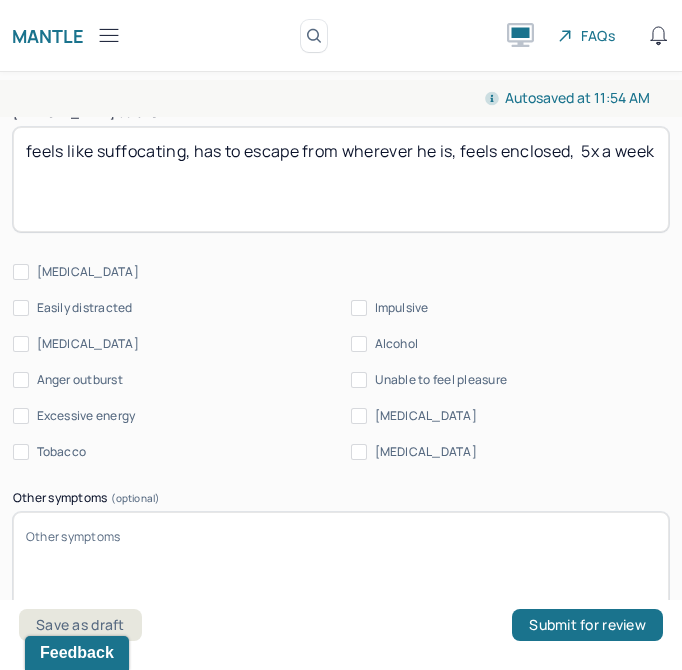 scroll, scrollTop: 3263, scrollLeft: 0, axis: vertical 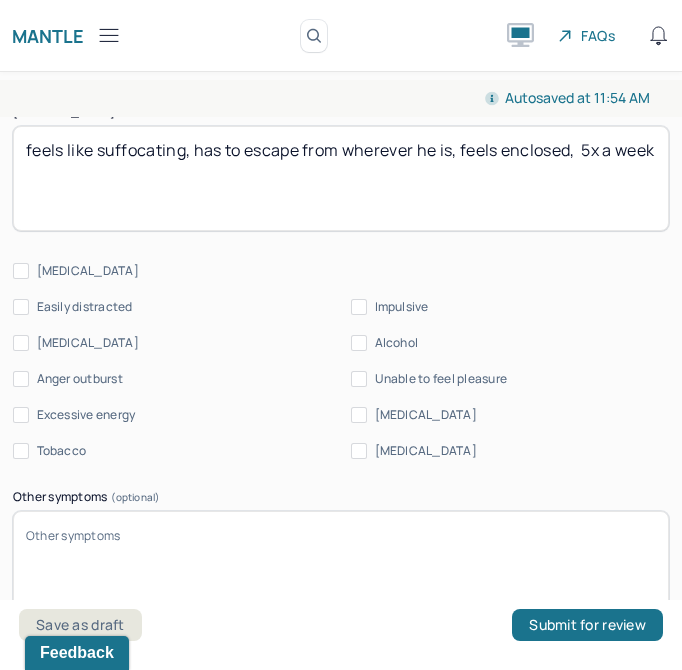 type on "feels like suffocating, has to escape from wherever he is, feels enclosed,  5x a week" 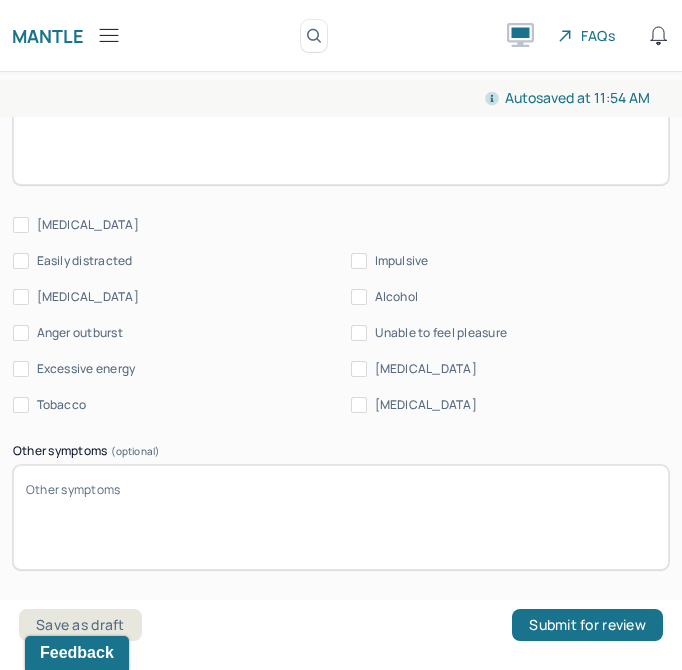 scroll, scrollTop: 3314, scrollLeft: 0, axis: vertical 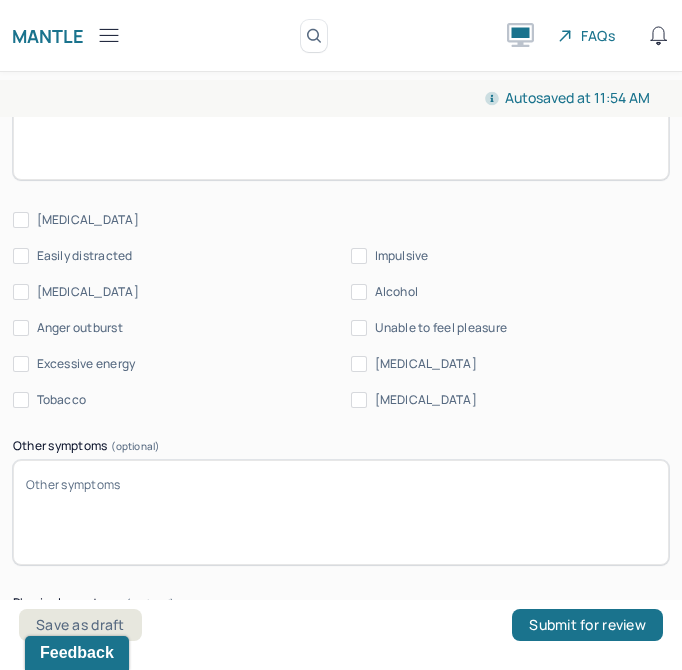 click on "Excessive energy" at bounding box center [86, 364] 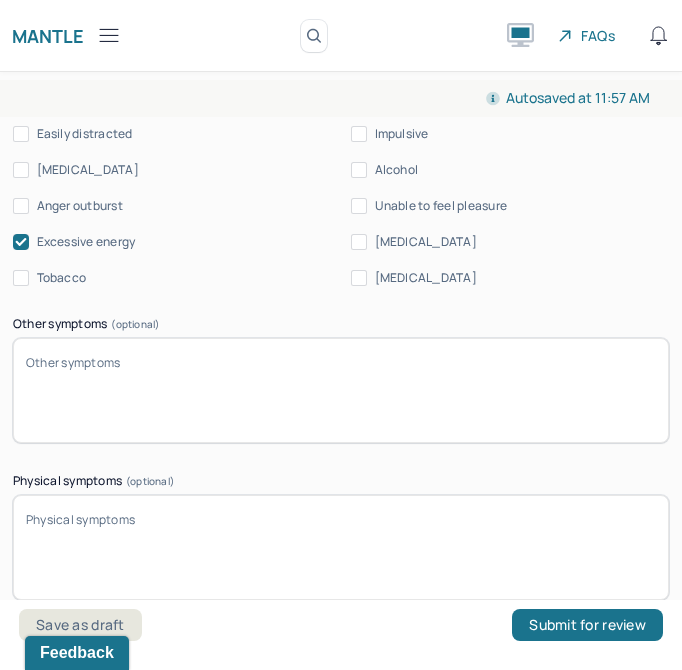 scroll, scrollTop: 3422, scrollLeft: 0, axis: vertical 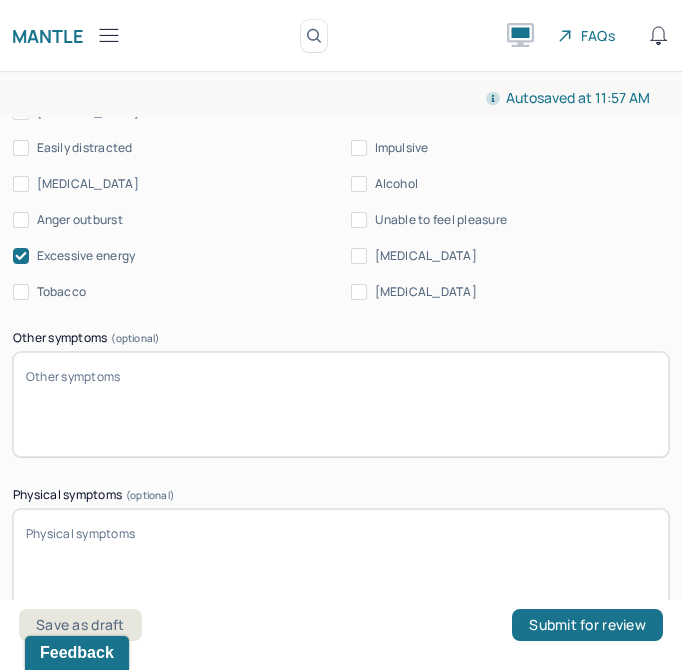 click on "[MEDICAL_DATA]" at bounding box center [359, 292] 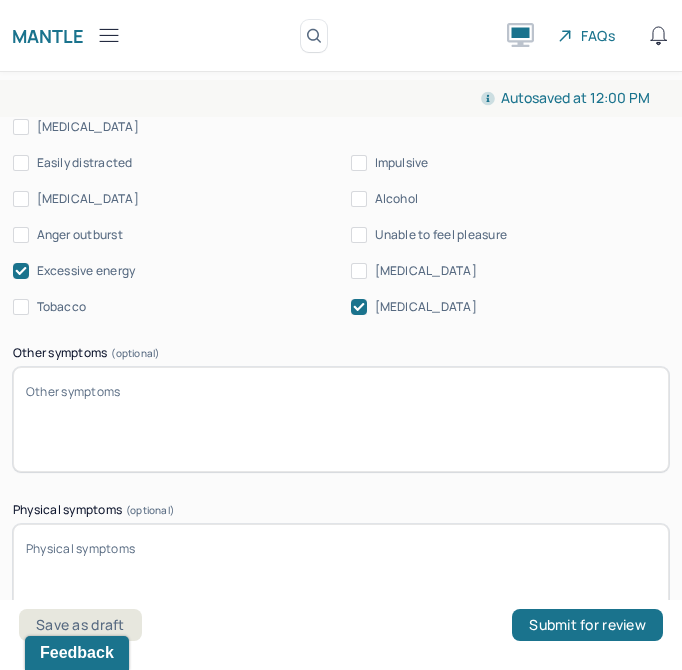 scroll, scrollTop: 3463, scrollLeft: 0, axis: vertical 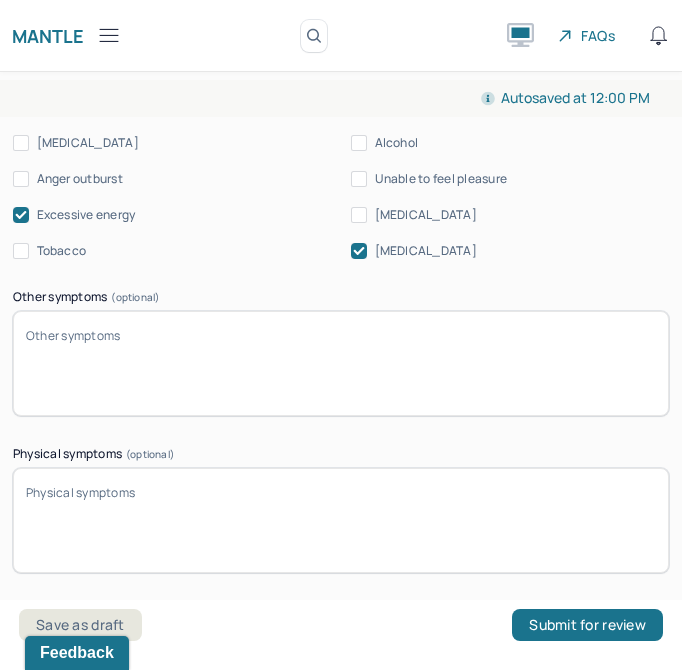 click on "Other symptoms (optional)" at bounding box center (341, 363) 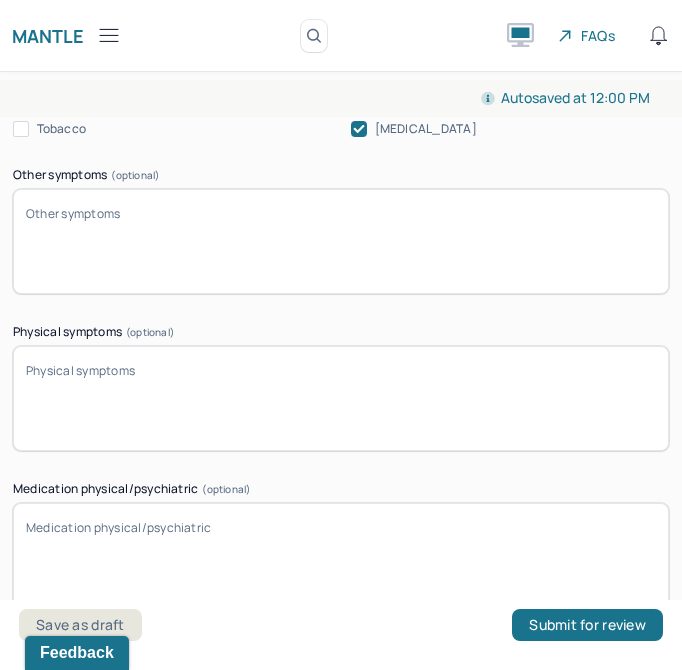 scroll, scrollTop: 3597, scrollLeft: 0, axis: vertical 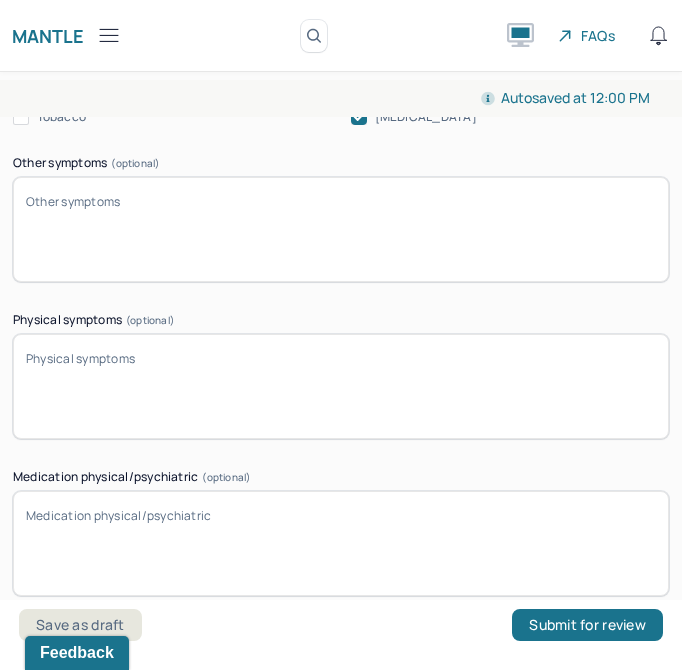click on "Physical symptoms (optional)" at bounding box center (341, 386) 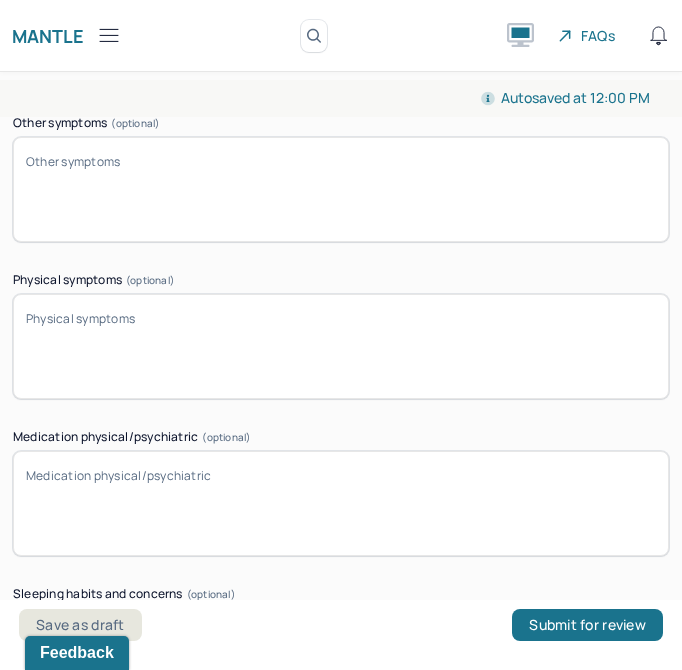 scroll, scrollTop: 3664, scrollLeft: 0, axis: vertical 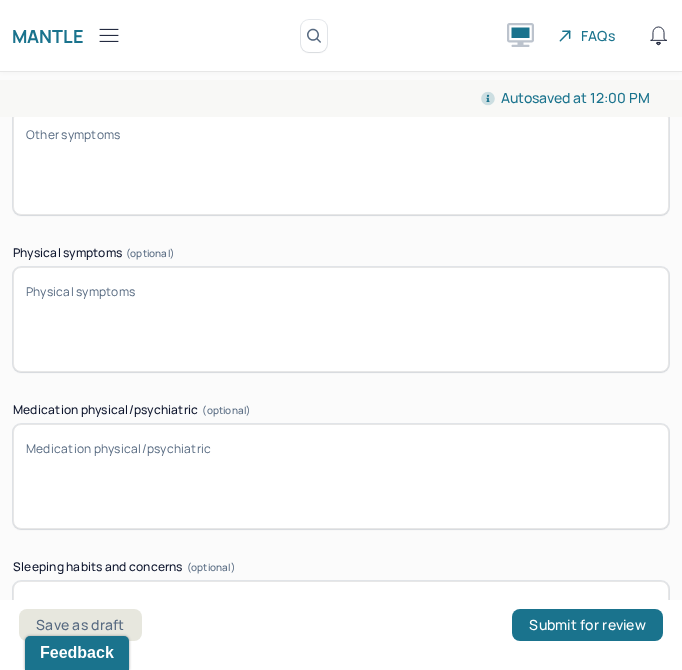 click on "Medication physical/psychiatric (optional)" at bounding box center (341, 476) 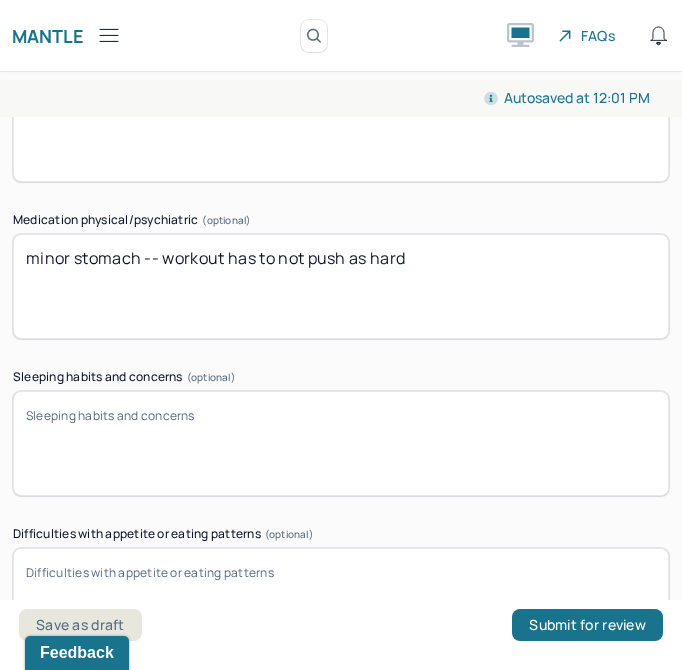 scroll, scrollTop: 3864, scrollLeft: 0, axis: vertical 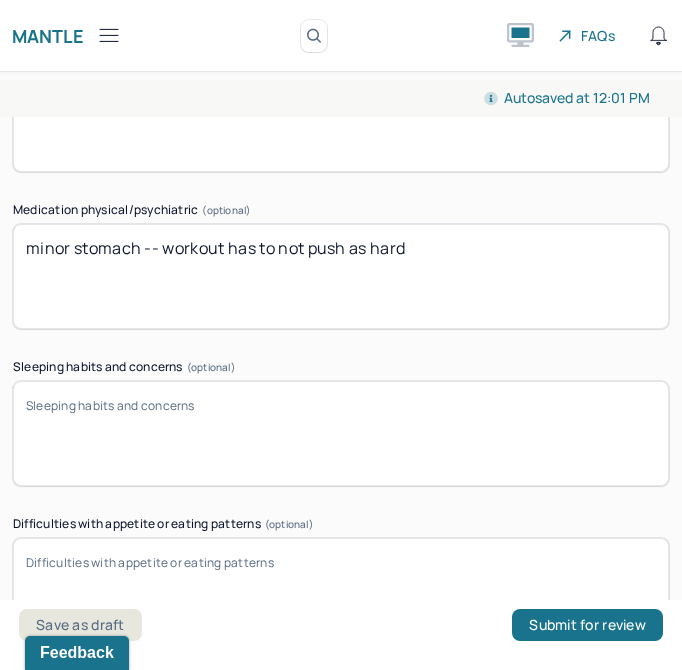 type on "minor stomach -- workout has to not push as hard" 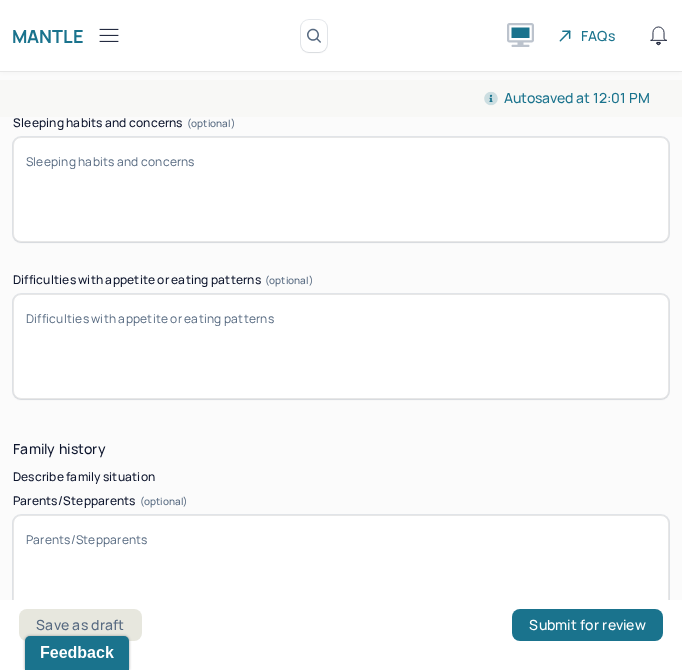 scroll, scrollTop: 4107, scrollLeft: 0, axis: vertical 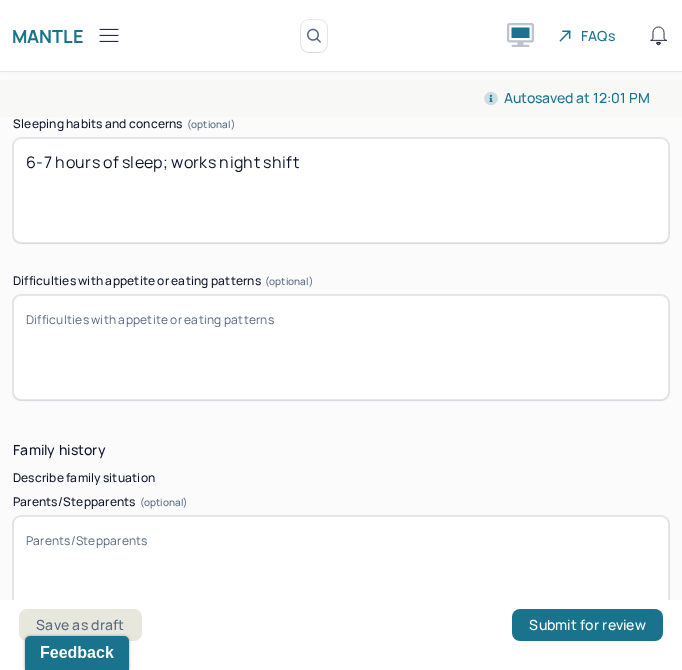 type on "6-7 hours of sleep; works night shift" 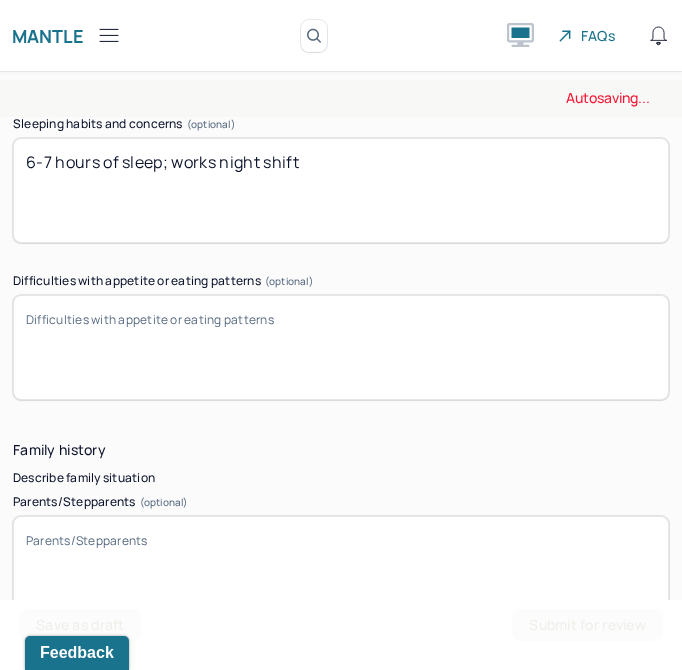click on "Difficulties with appetite or eating patterns (optional)" at bounding box center [341, 347] 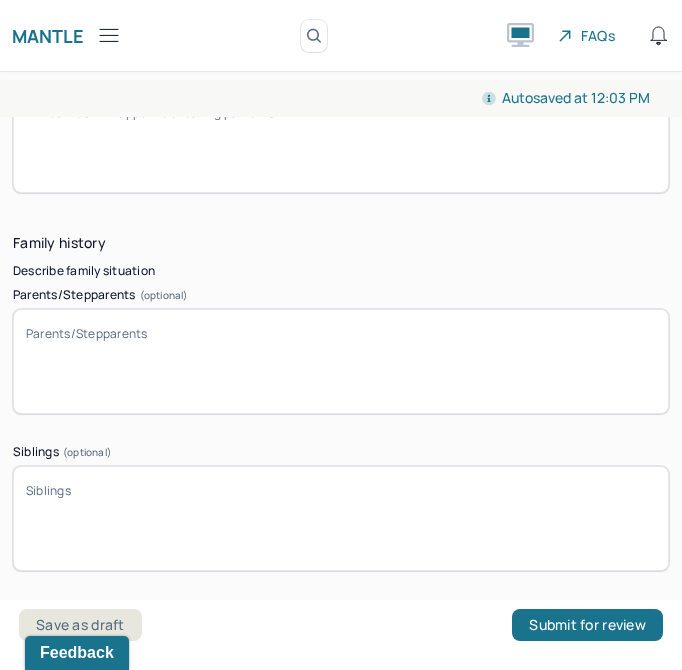 scroll, scrollTop: 4316, scrollLeft: 0, axis: vertical 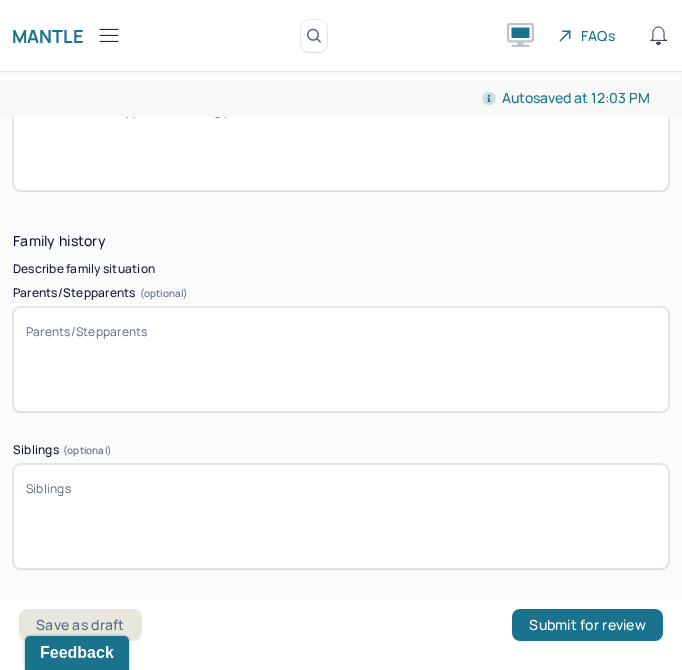 click on "Parents/Stepparents (optional)" at bounding box center (341, 359) 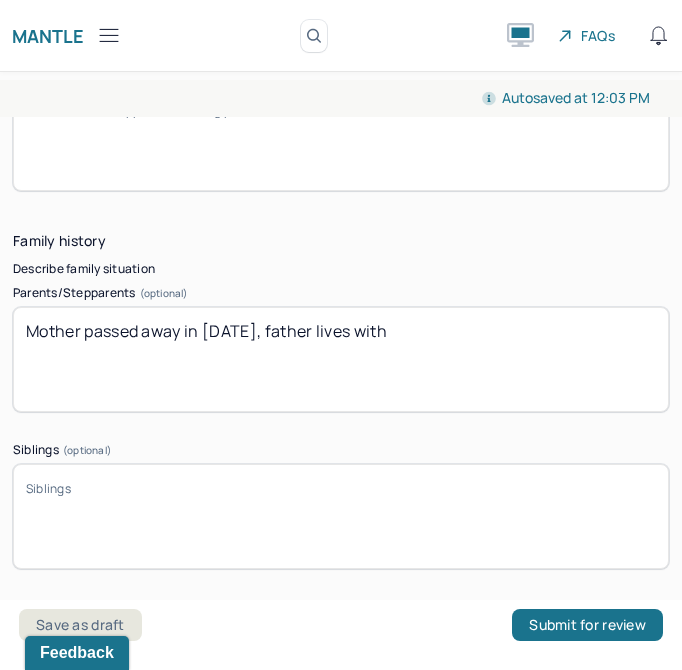 type on "Mother passed away in [DATE], father lives with" 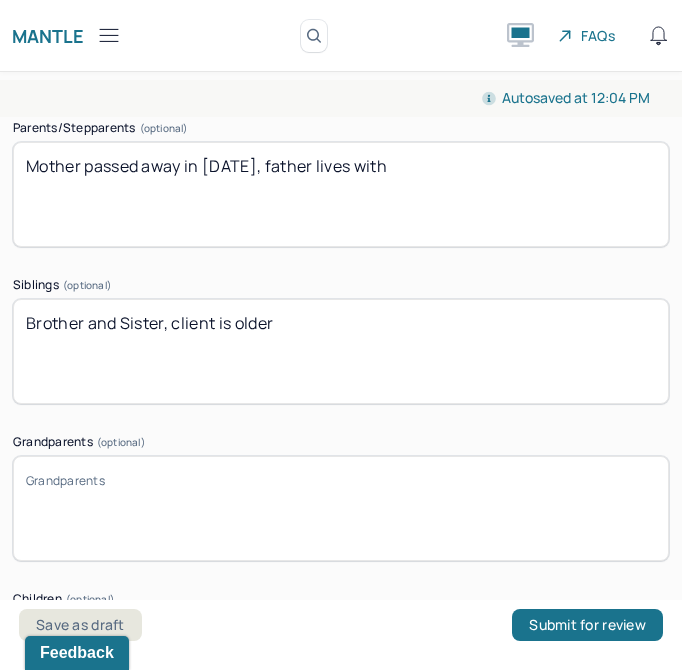 scroll, scrollTop: 4483, scrollLeft: 0, axis: vertical 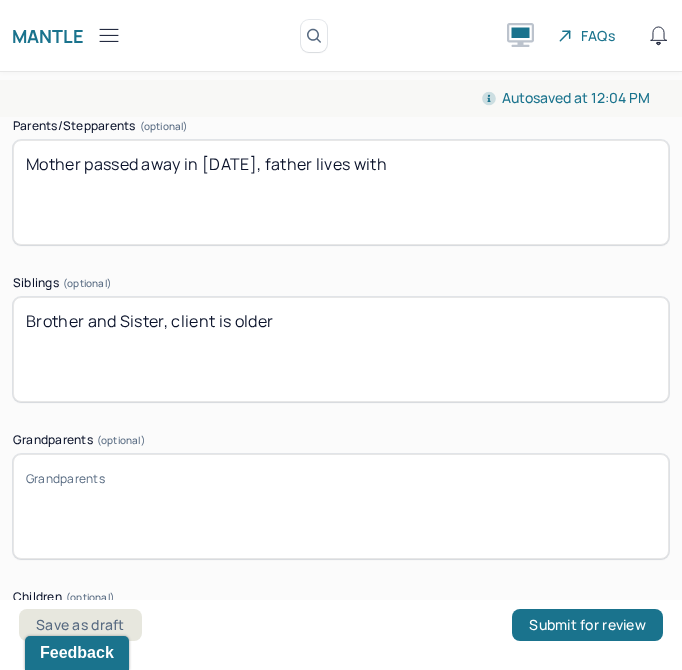 type on "Brother and Sister, client is older" 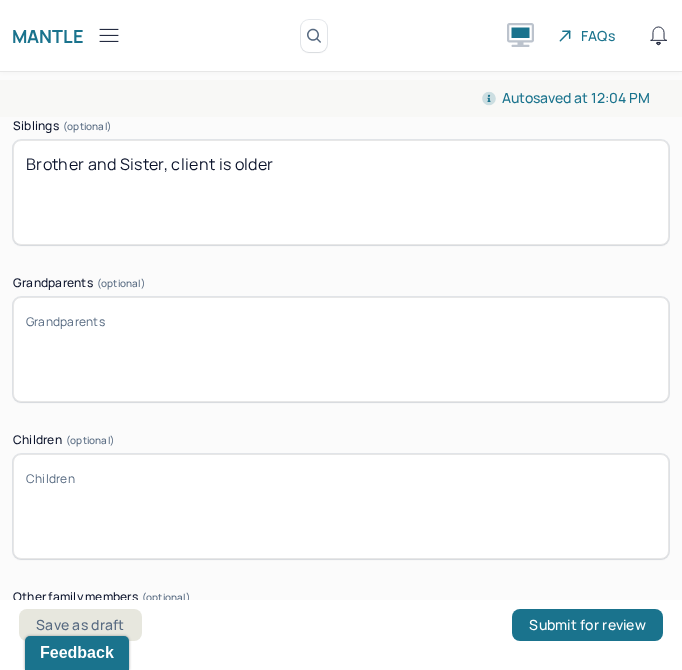 scroll, scrollTop: 4641, scrollLeft: 0, axis: vertical 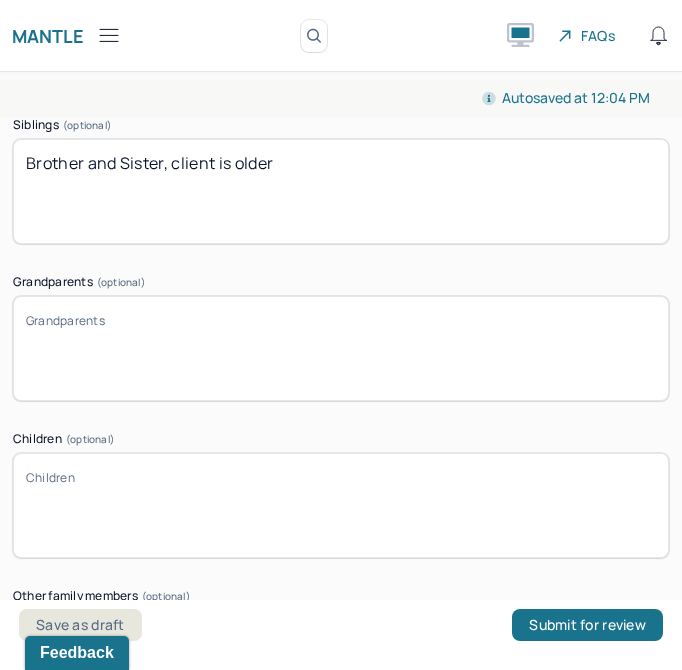 click on "Children (optional)" at bounding box center (341, 505) 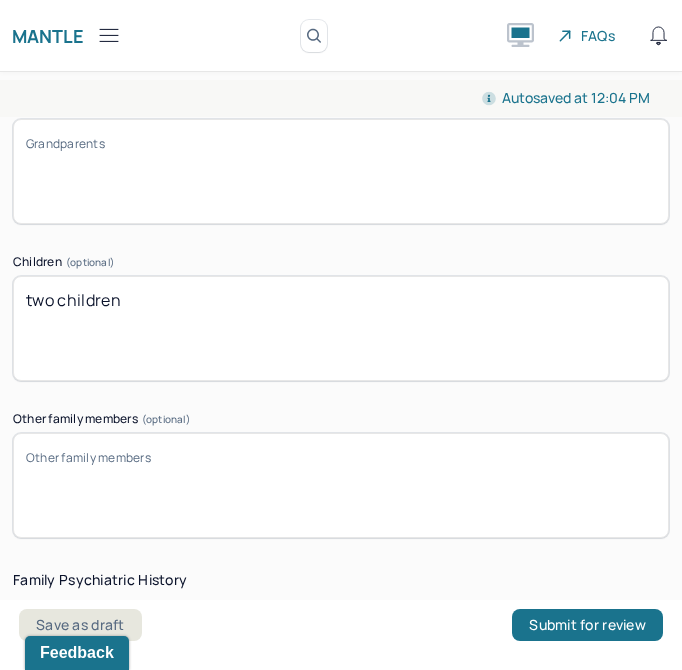 scroll, scrollTop: 4824, scrollLeft: 0, axis: vertical 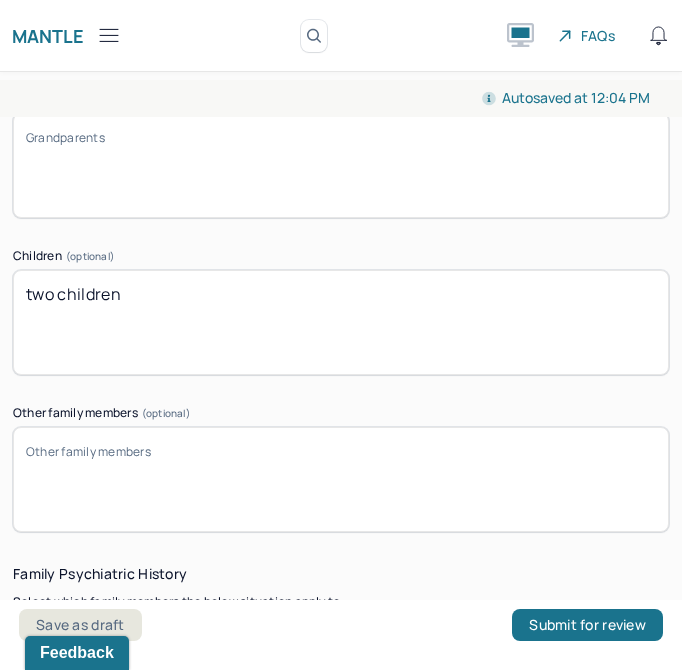 type on "two children" 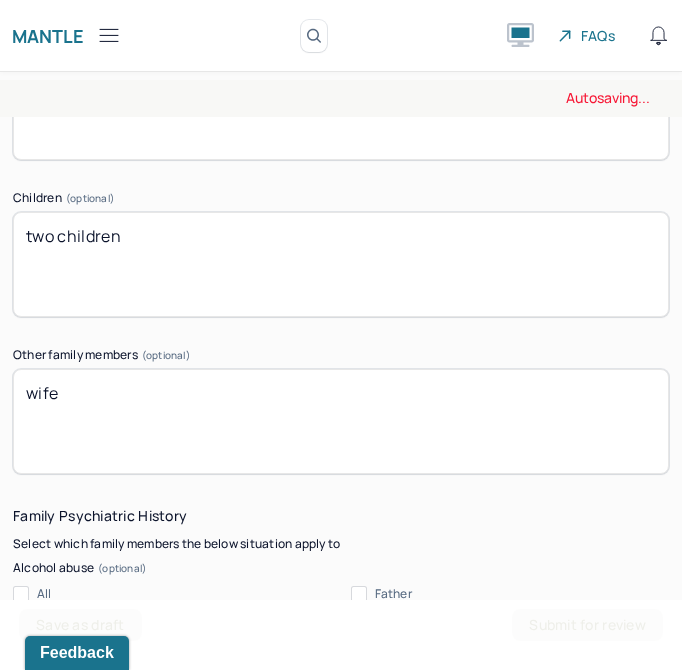 scroll, scrollTop: 4840, scrollLeft: 0, axis: vertical 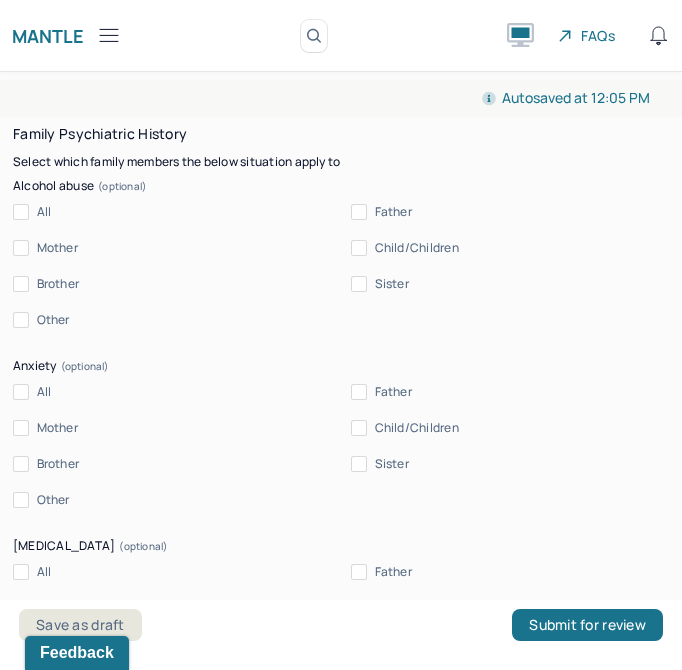 type on "wife- [PERSON_NAME], [DEMOGRAPHIC_DATA]" 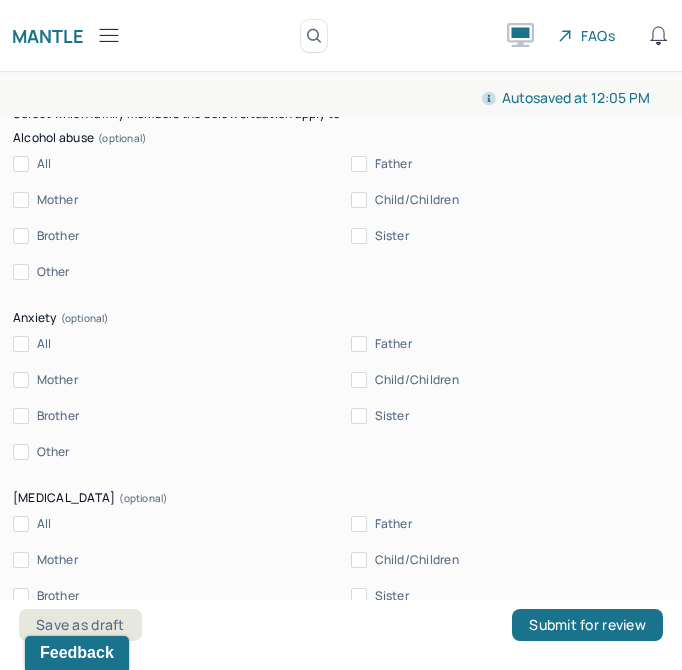 scroll, scrollTop: 5309, scrollLeft: 0, axis: vertical 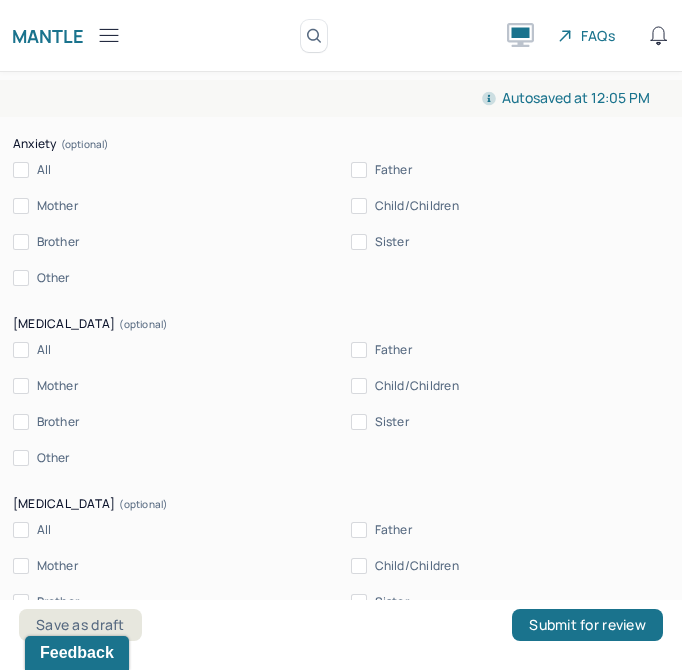 click on "Other" at bounding box center [53, 278] 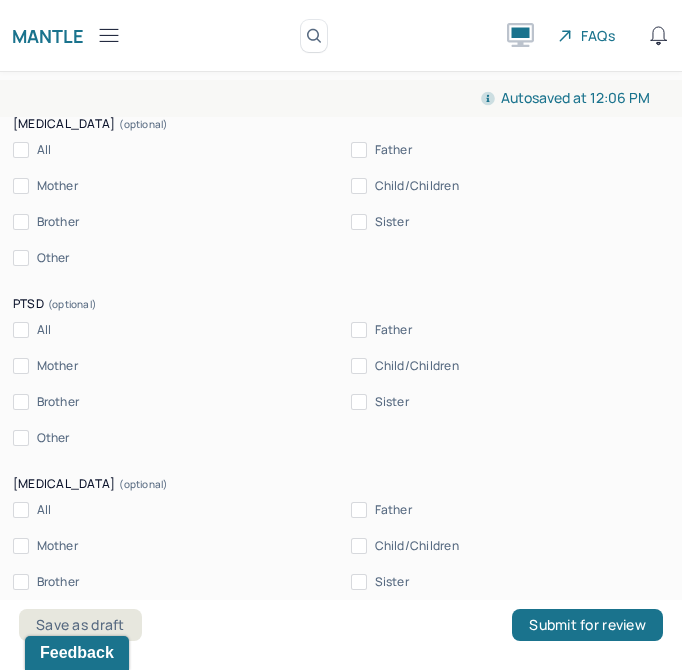 scroll, scrollTop: 5862, scrollLeft: 0, axis: vertical 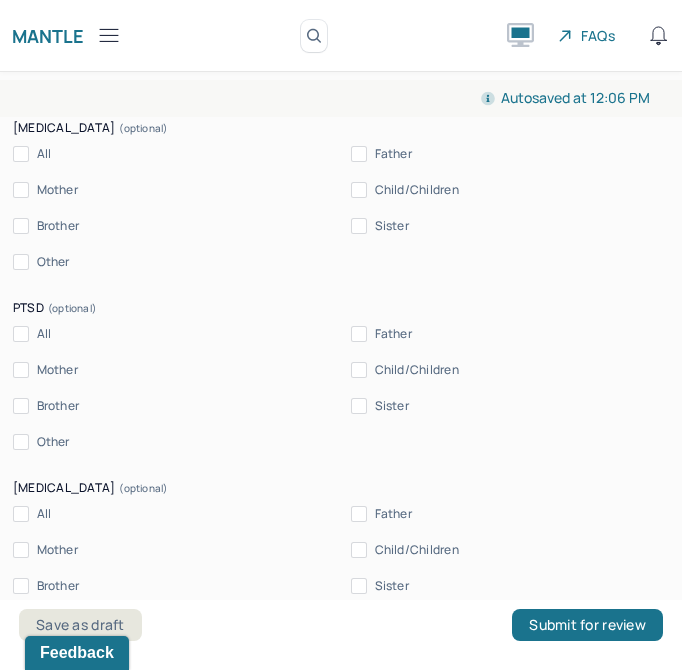 click on "Other" at bounding box center [53, 262] 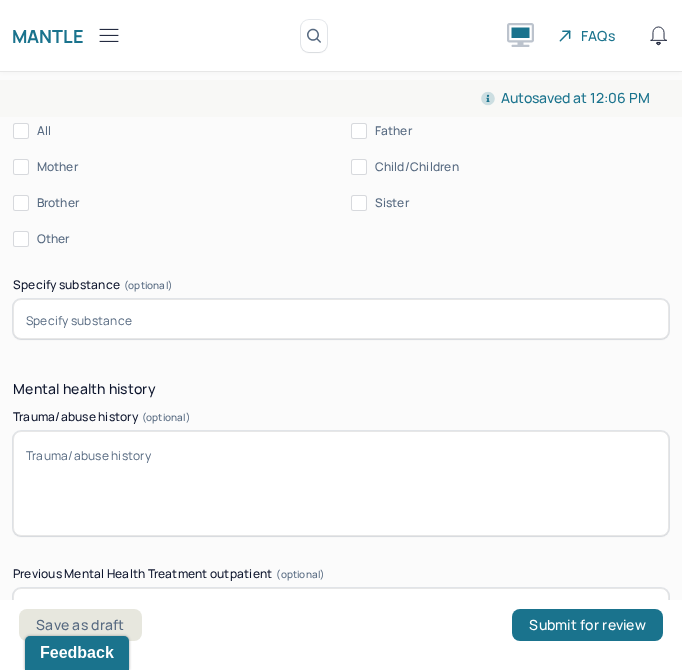 scroll, scrollTop: 6512, scrollLeft: 0, axis: vertical 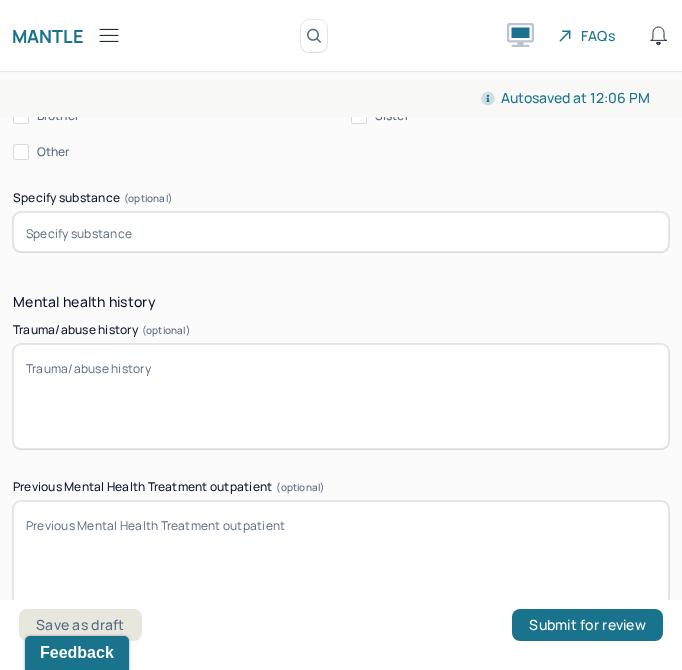 click on "Trauma/abuse history (optional)" at bounding box center [341, 396] 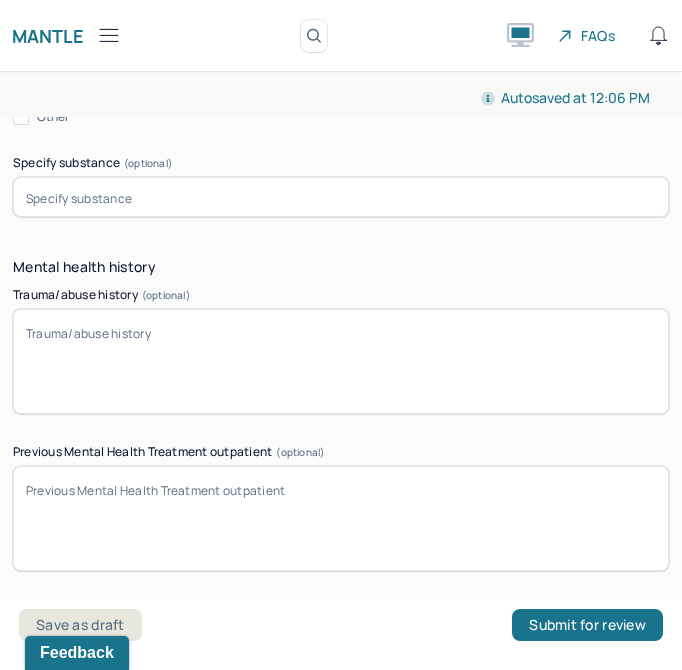scroll, scrollTop: 6549, scrollLeft: 0, axis: vertical 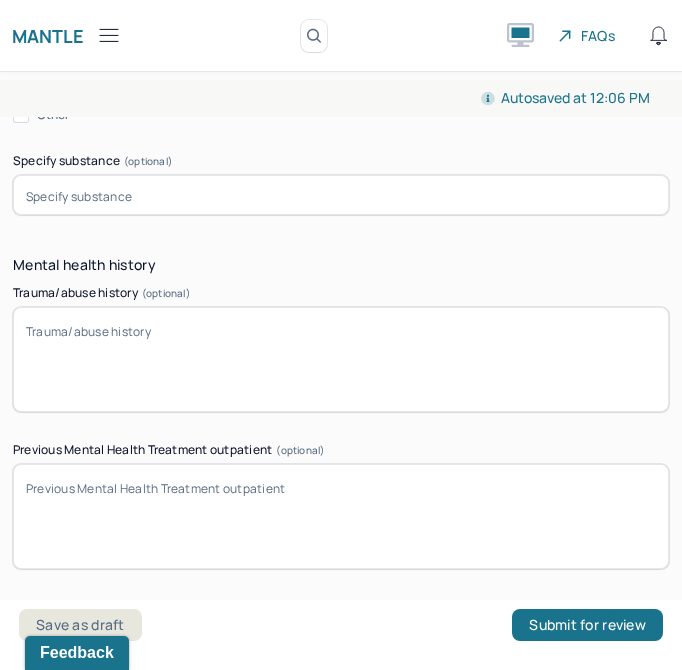 type on "0" 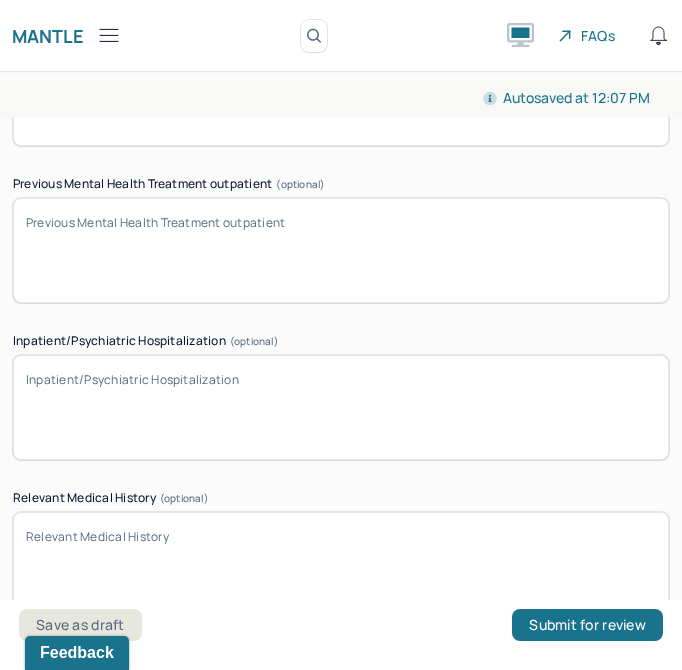 scroll, scrollTop: 6819, scrollLeft: 0, axis: vertical 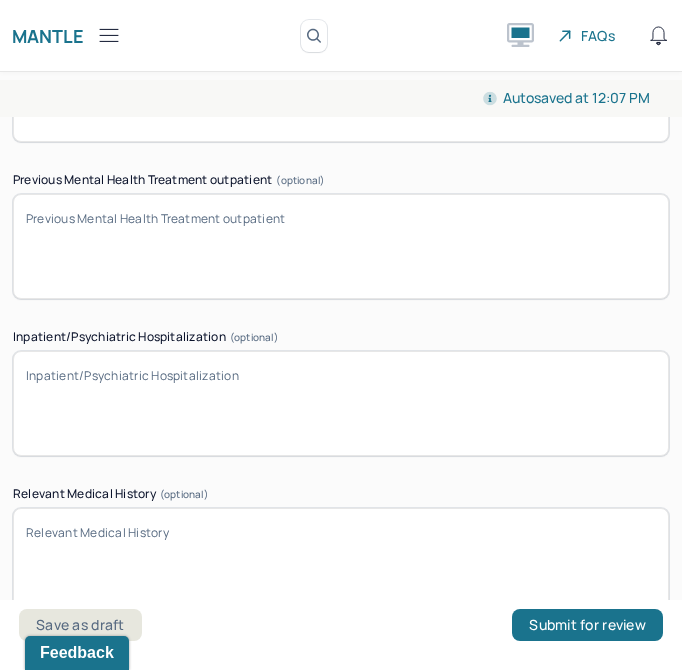type on "9/11 first responder--Mount Sinai Program, mother was in area and had lung and pancreatic" 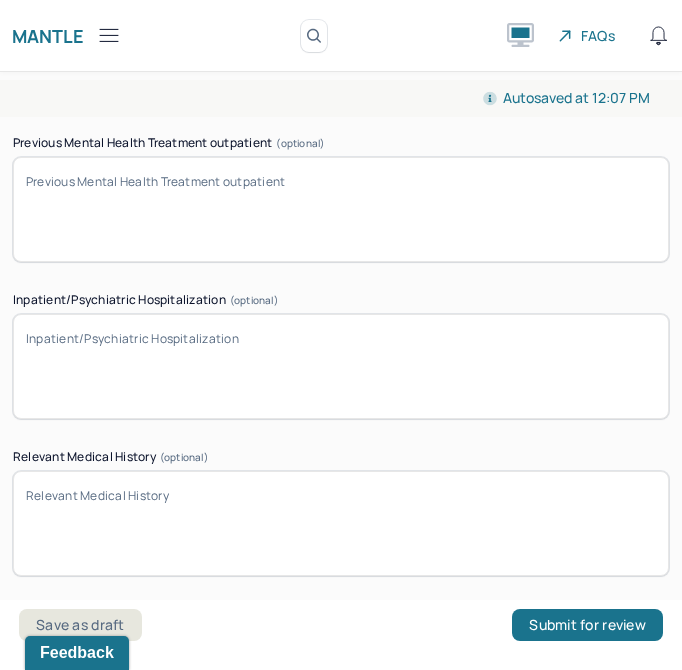 scroll, scrollTop: 6856, scrollLeft: 0, axis: vertical 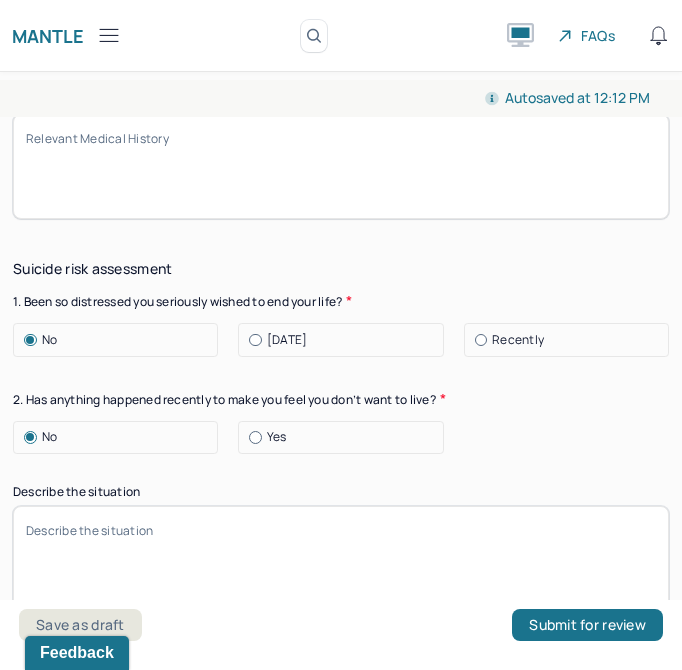 type on "outpatient -- psychiatrist in [DATE] for [MEDICAL_DATA] for a couple of years. family therapist with wife [DEMOGRAPHIC_DATA]-7 years last appt was about 2 years." 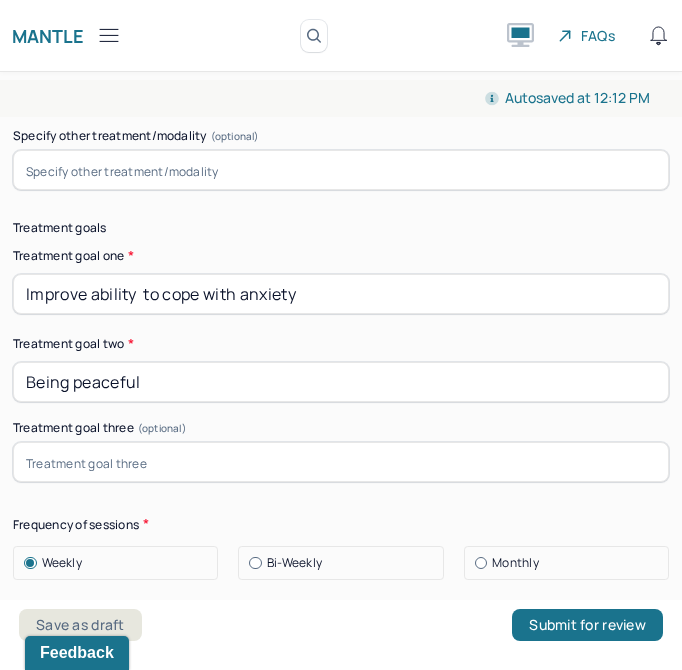 scroll, scrollTop: 10823, scrollLeft: 0, axis: vertical 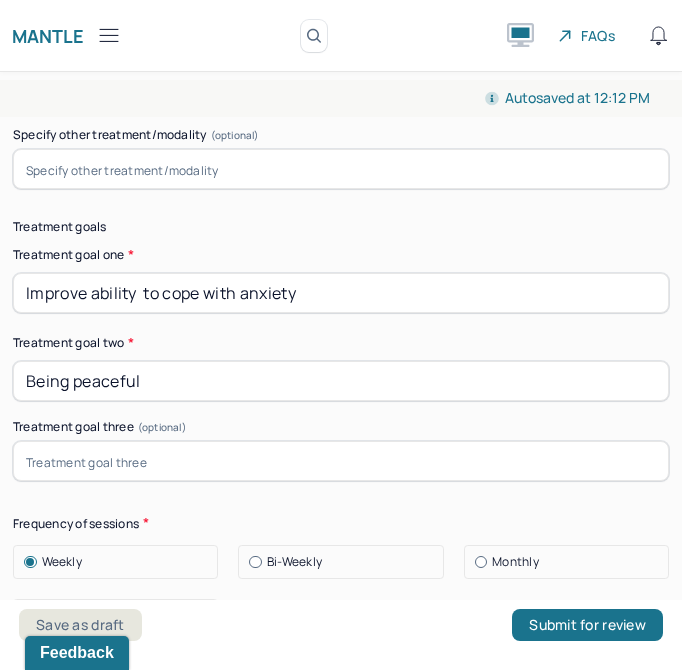 click on "Improve ability  to cope with anxiety" at bounding box center (341, 293) 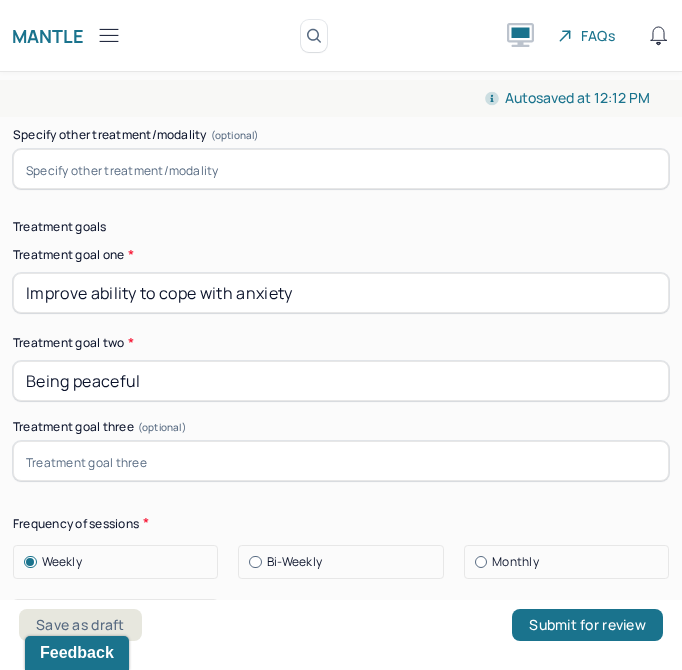type on "Improve ability to cope with anxiety" 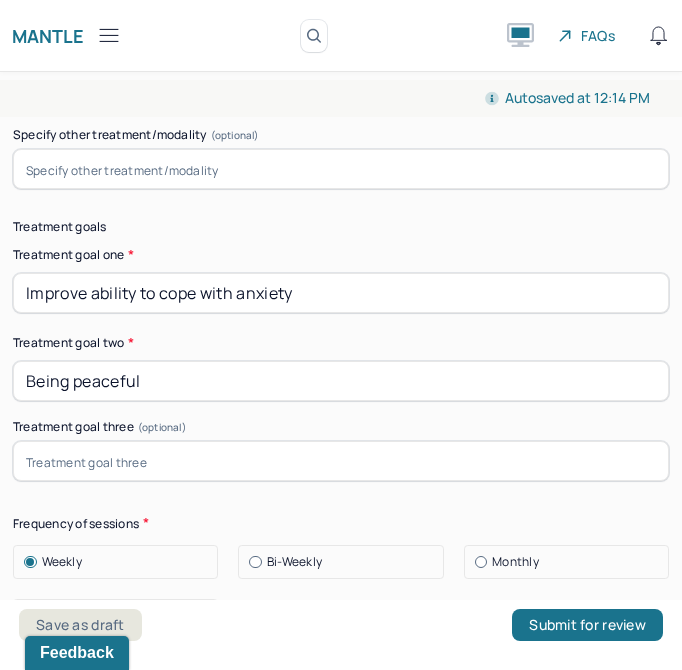 click at bounding box center [341, 461] 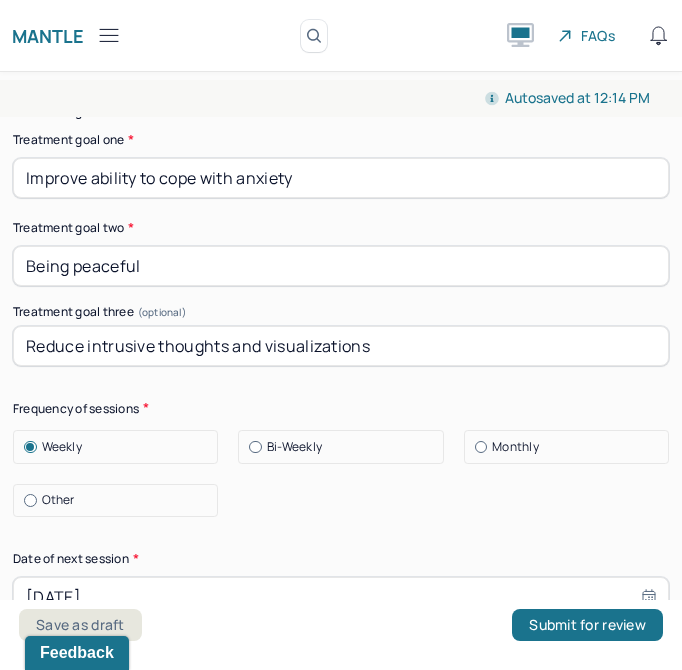 scroll, scrollTop: 10941, scrollLeft: 0, axis: vertical 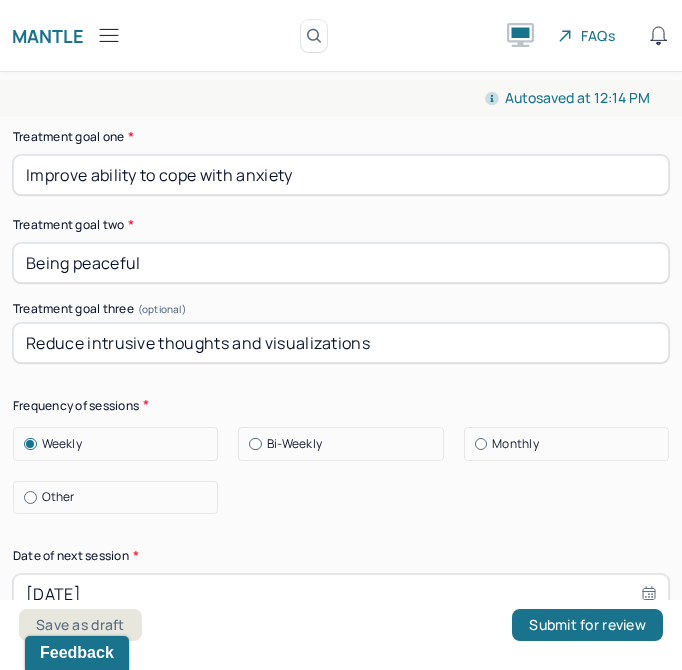 type on "Reduce intrusive thoughts and visualizations" 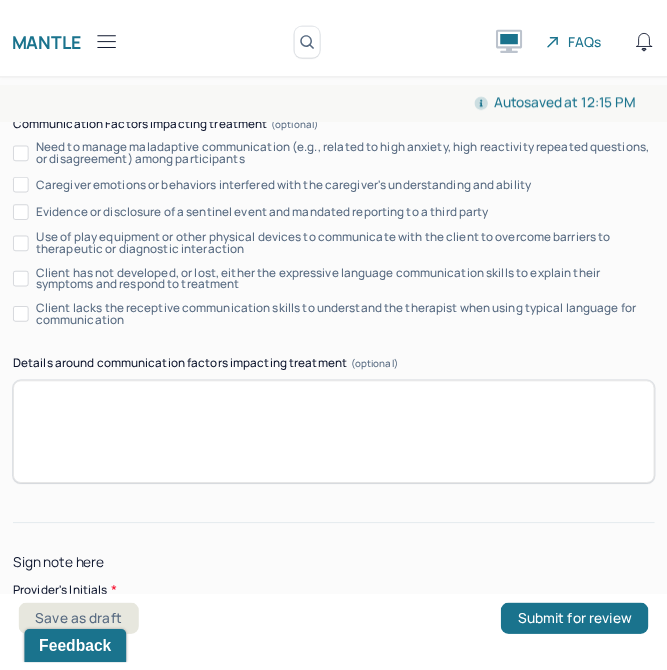 scroll, scrollTop: 12050, scrollLeft: 0, axis: vertical 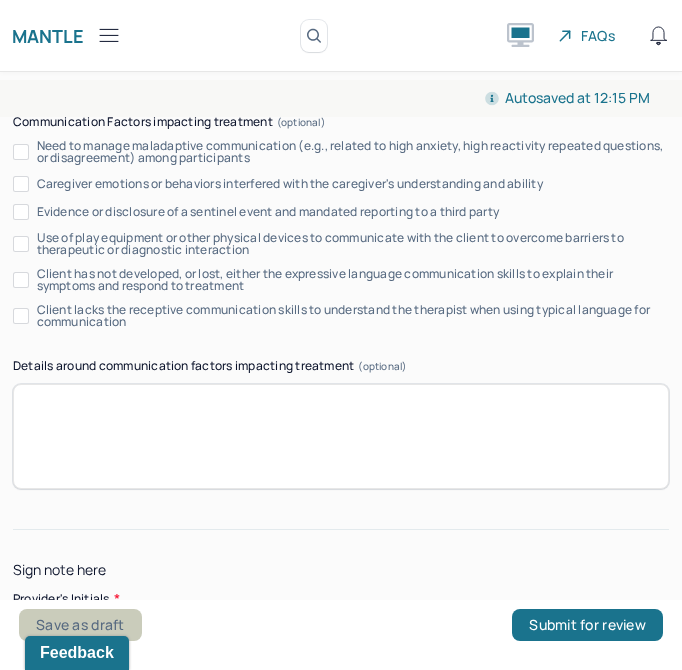 type on "Being peaceful (dad-- worries)" 